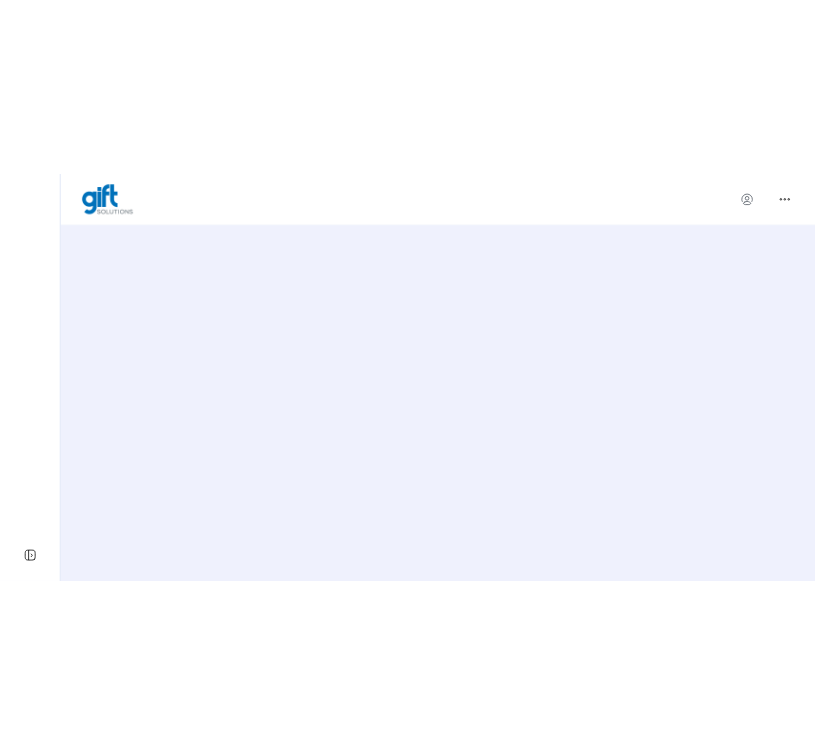 scroll, scrollTop: 0, scrollLeft: 0, axis: both 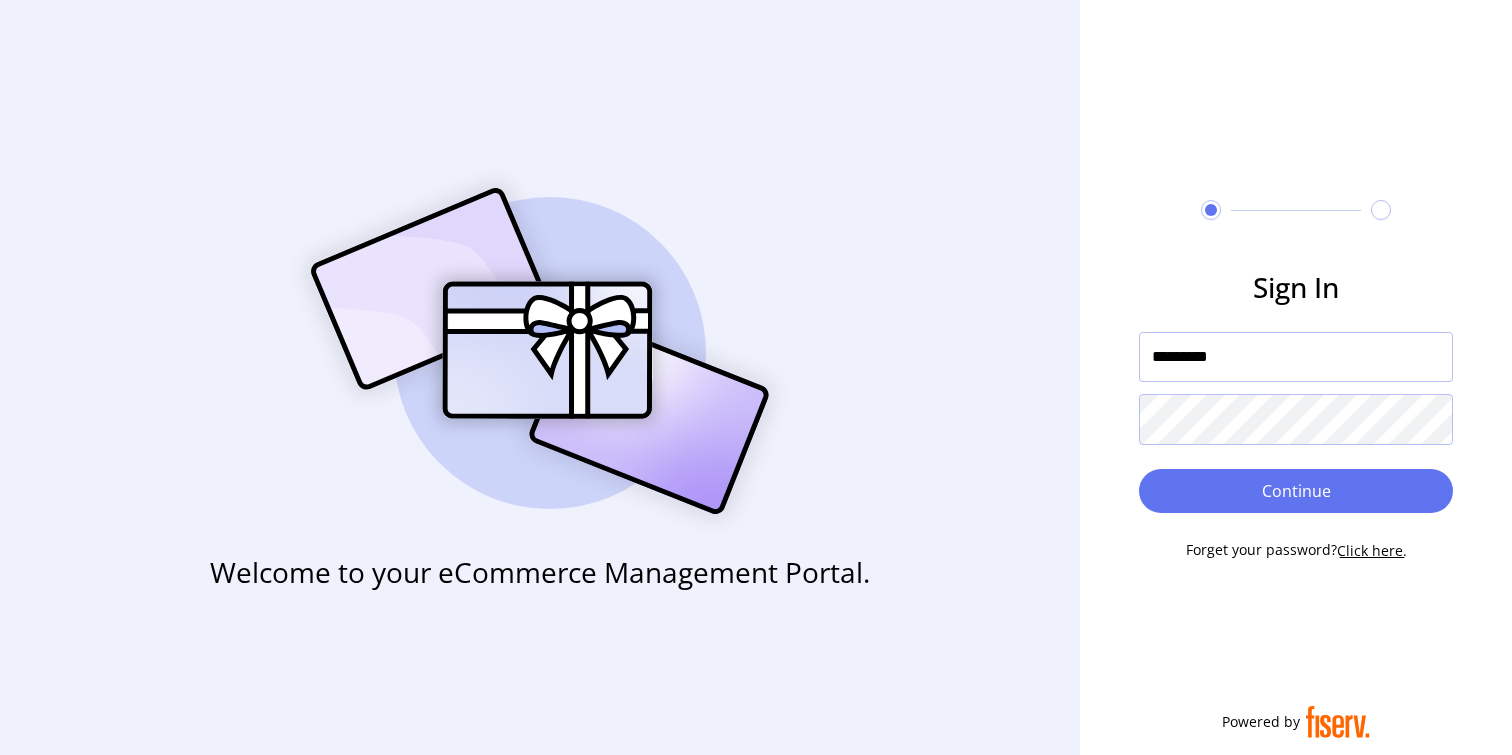 click on "*********" at bounding box center [1296, 357] 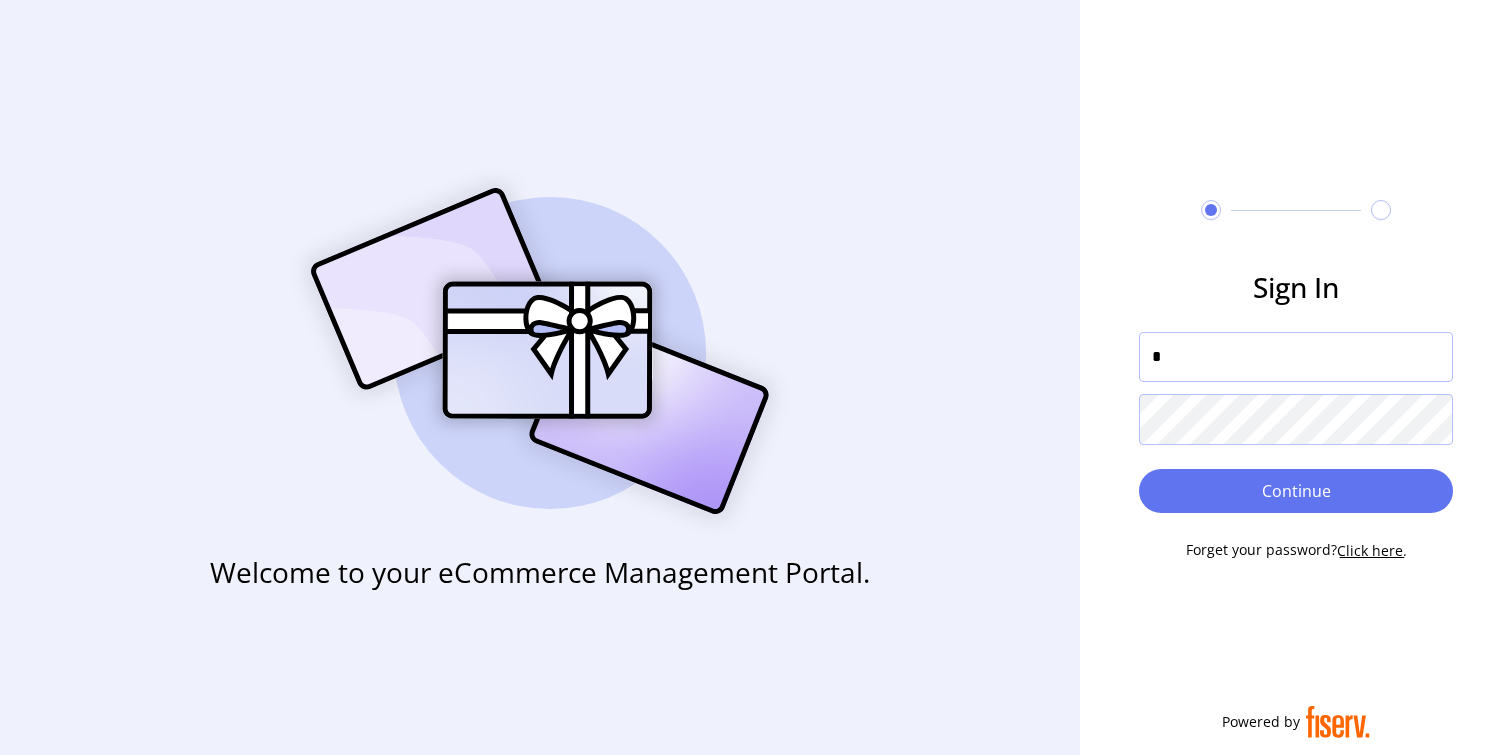 type on "**********" 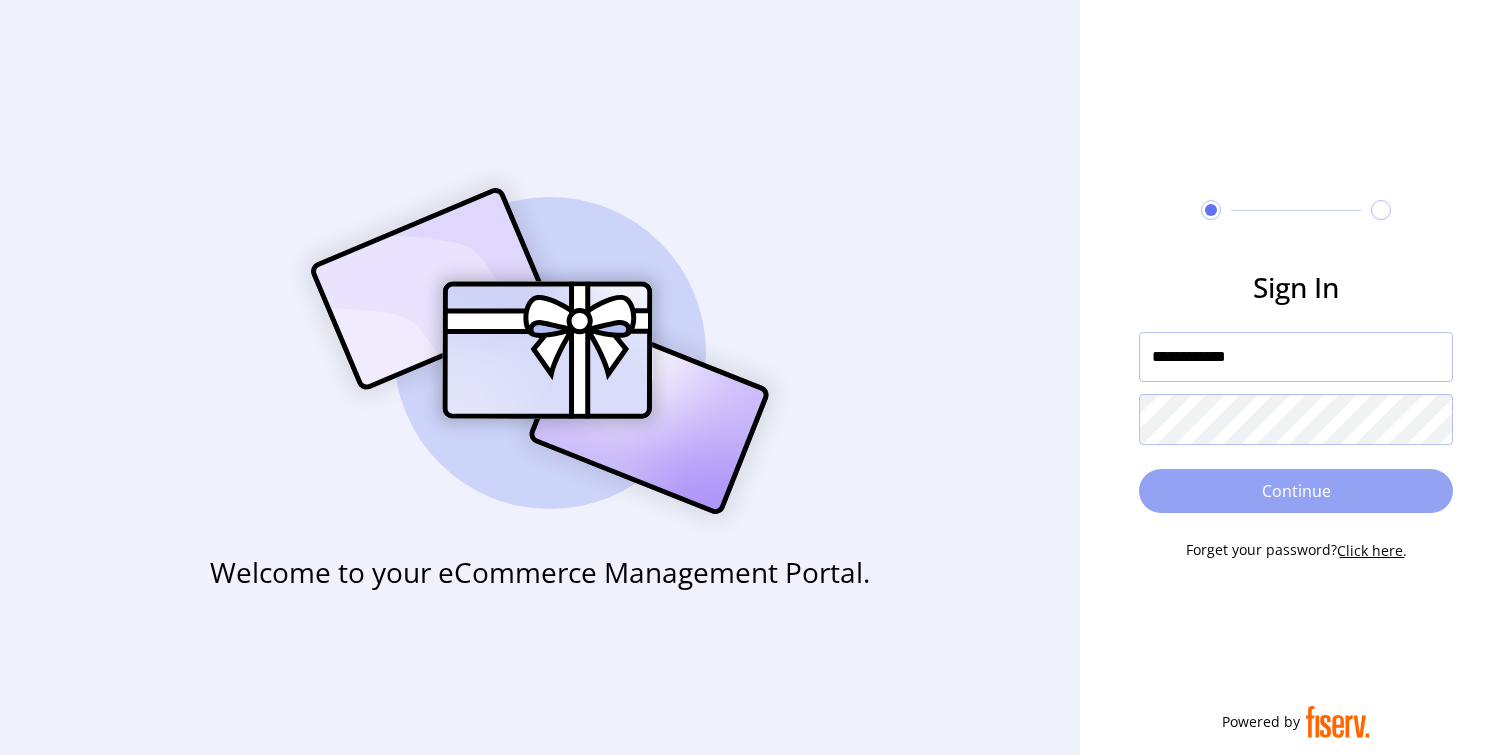 click on "Continue" at bounding box center (1296, 491) 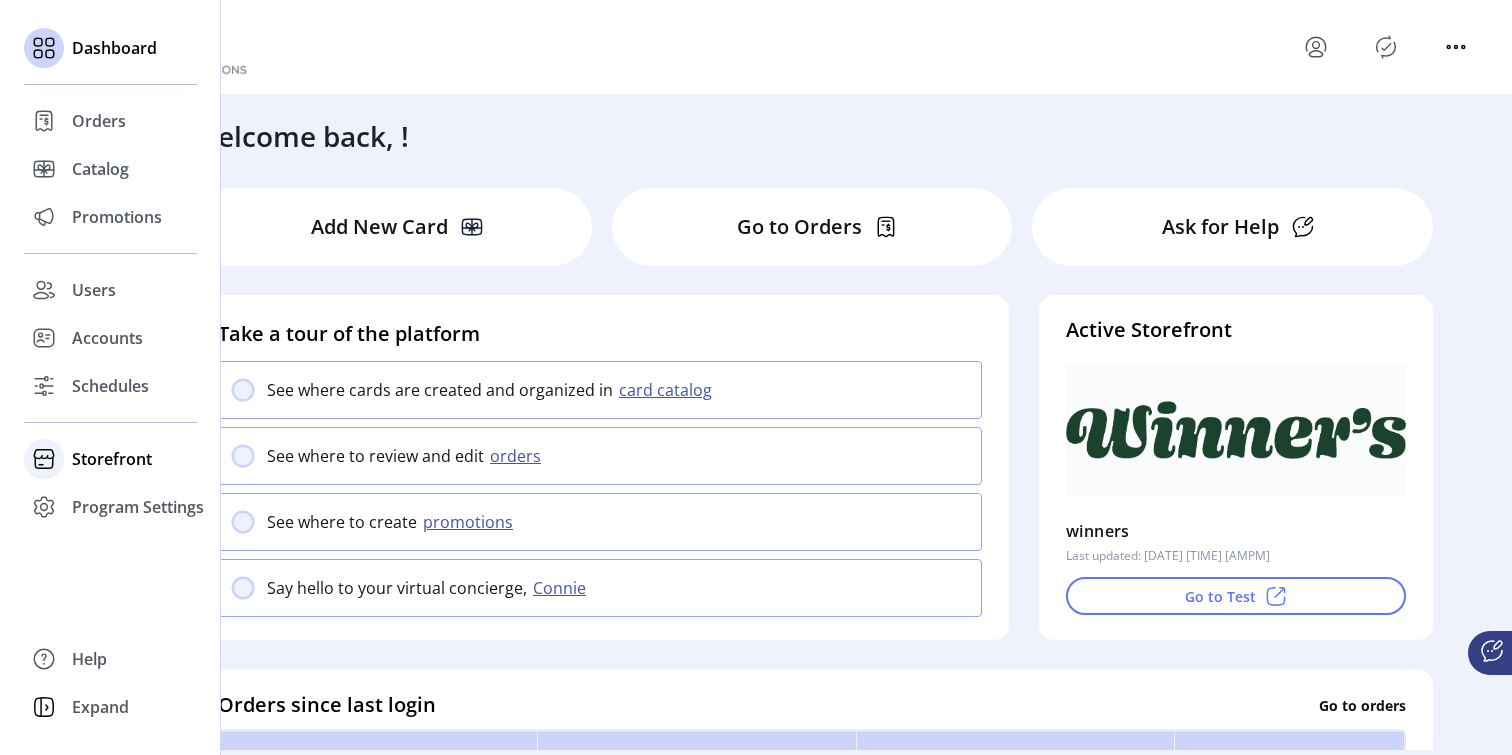 click on "Storefront" at bounding box center (99, 121) 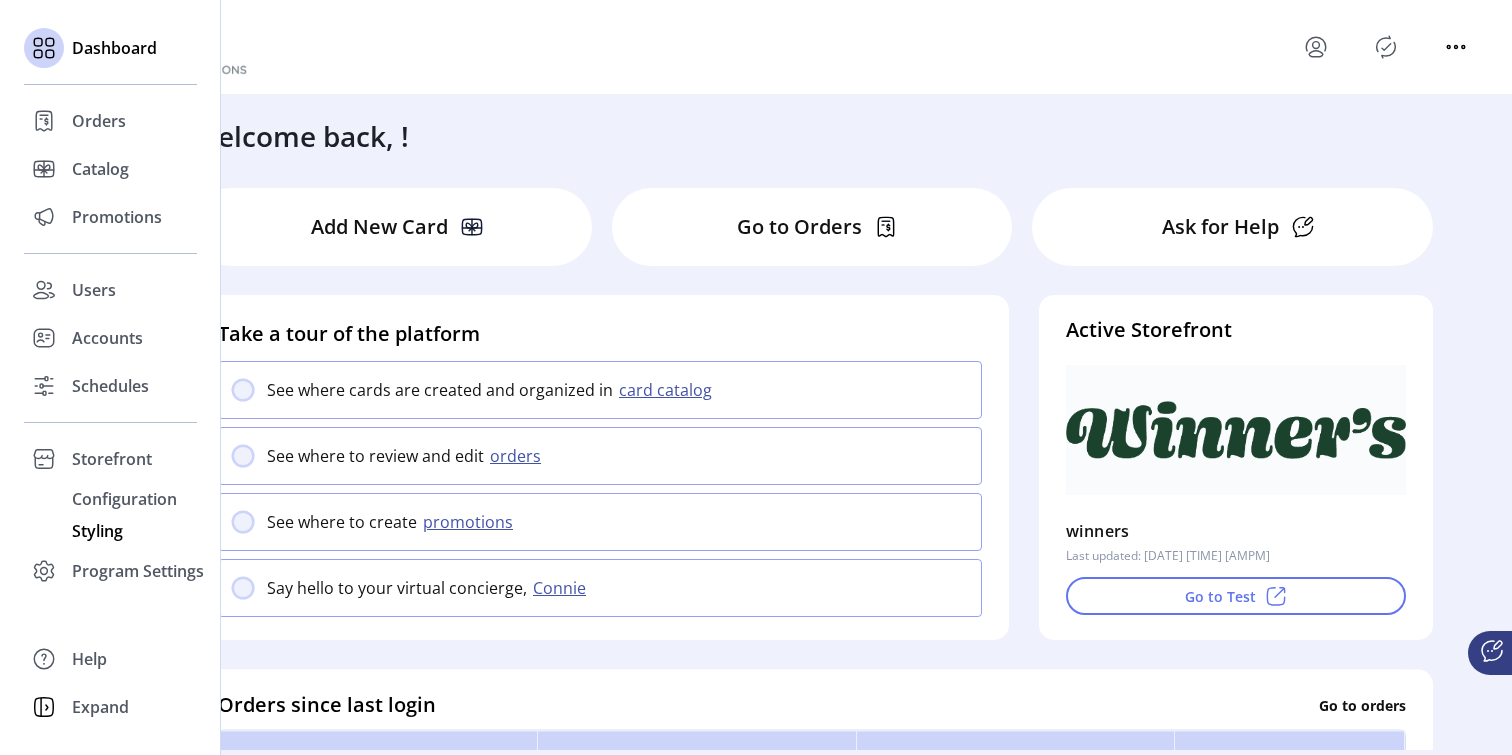 click on "Styling" at bounding box center [99, 121] 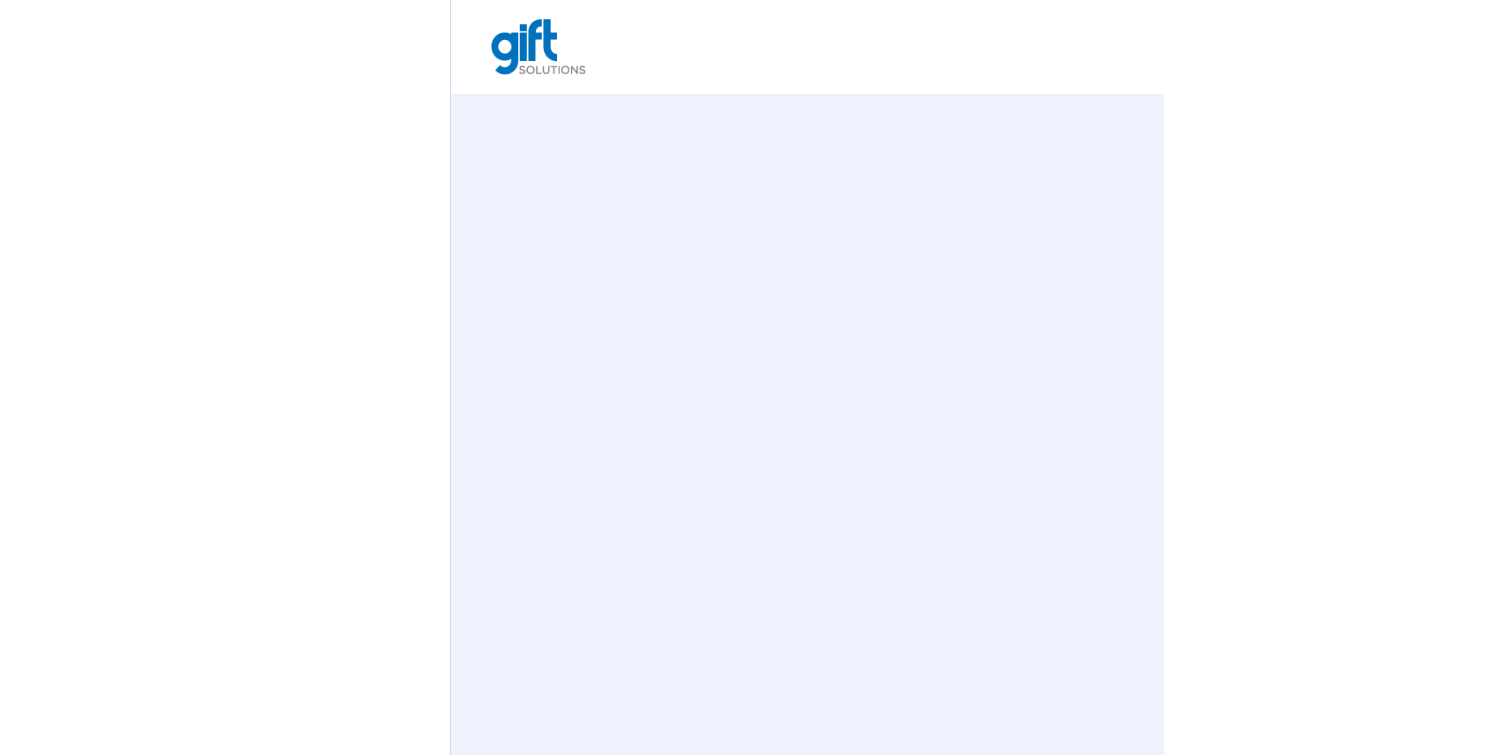 scroll, scrollTop: 0, scrollLeft: 0, axis: both 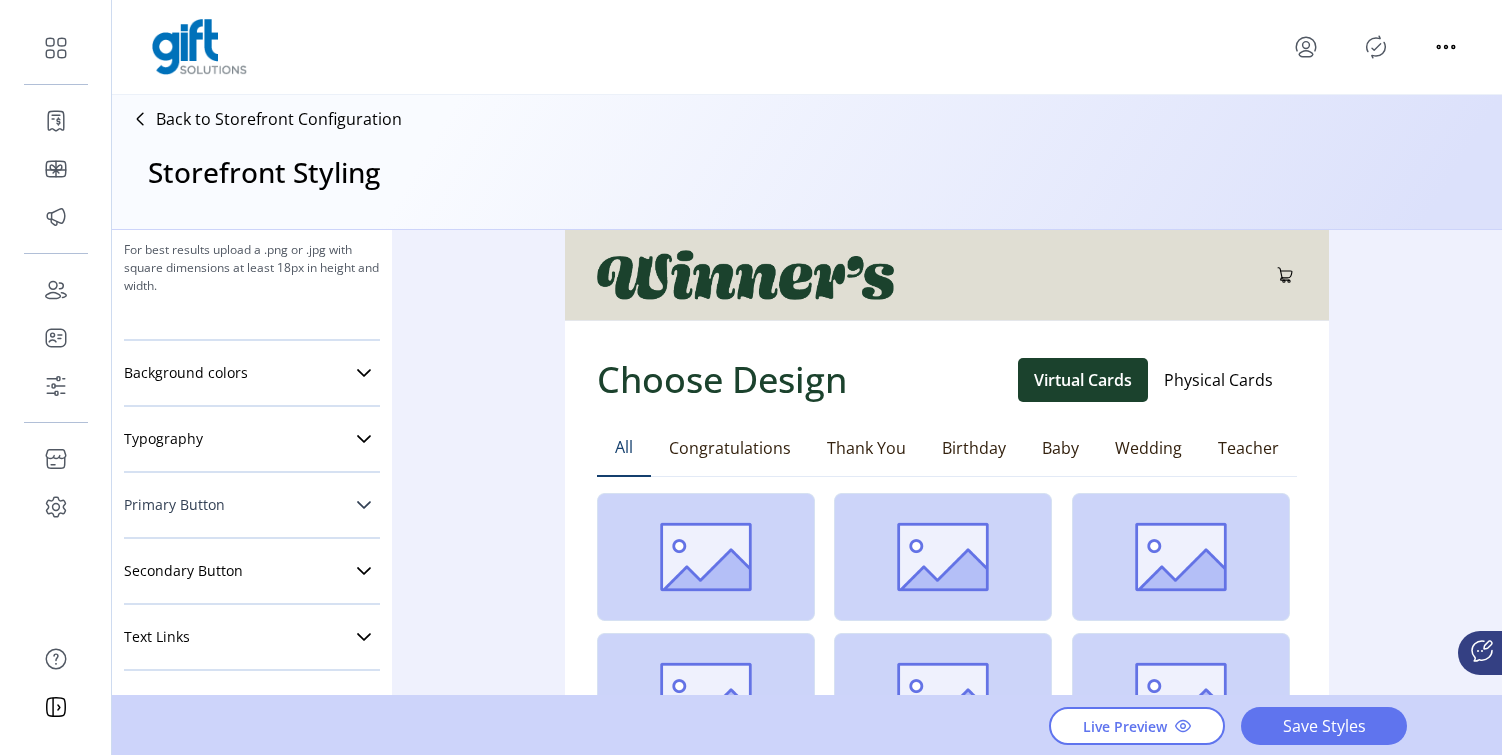 click on "Primary Button" at bounding box center [252, 505] 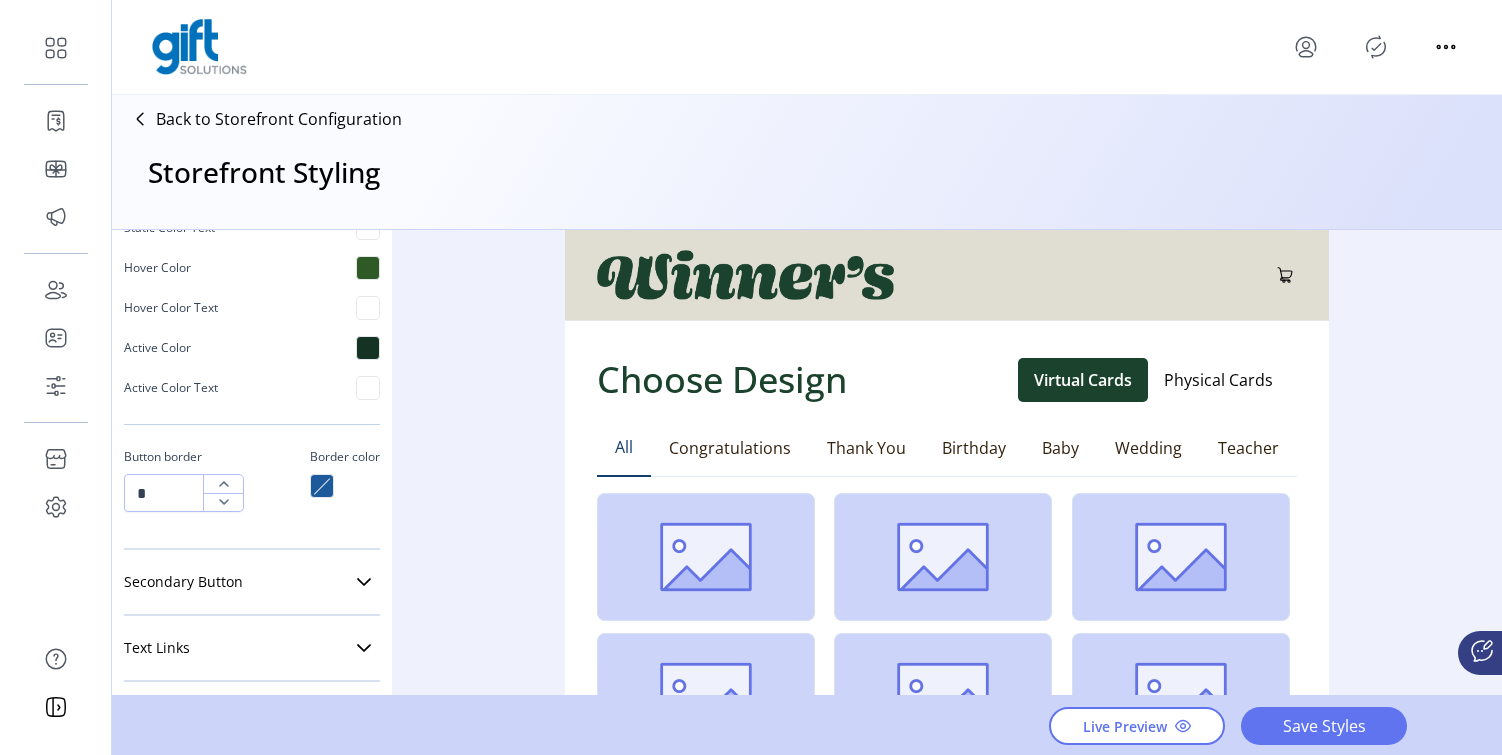 scroll, scrollTop: 1093, scrollLeft: 0, axis: vertical 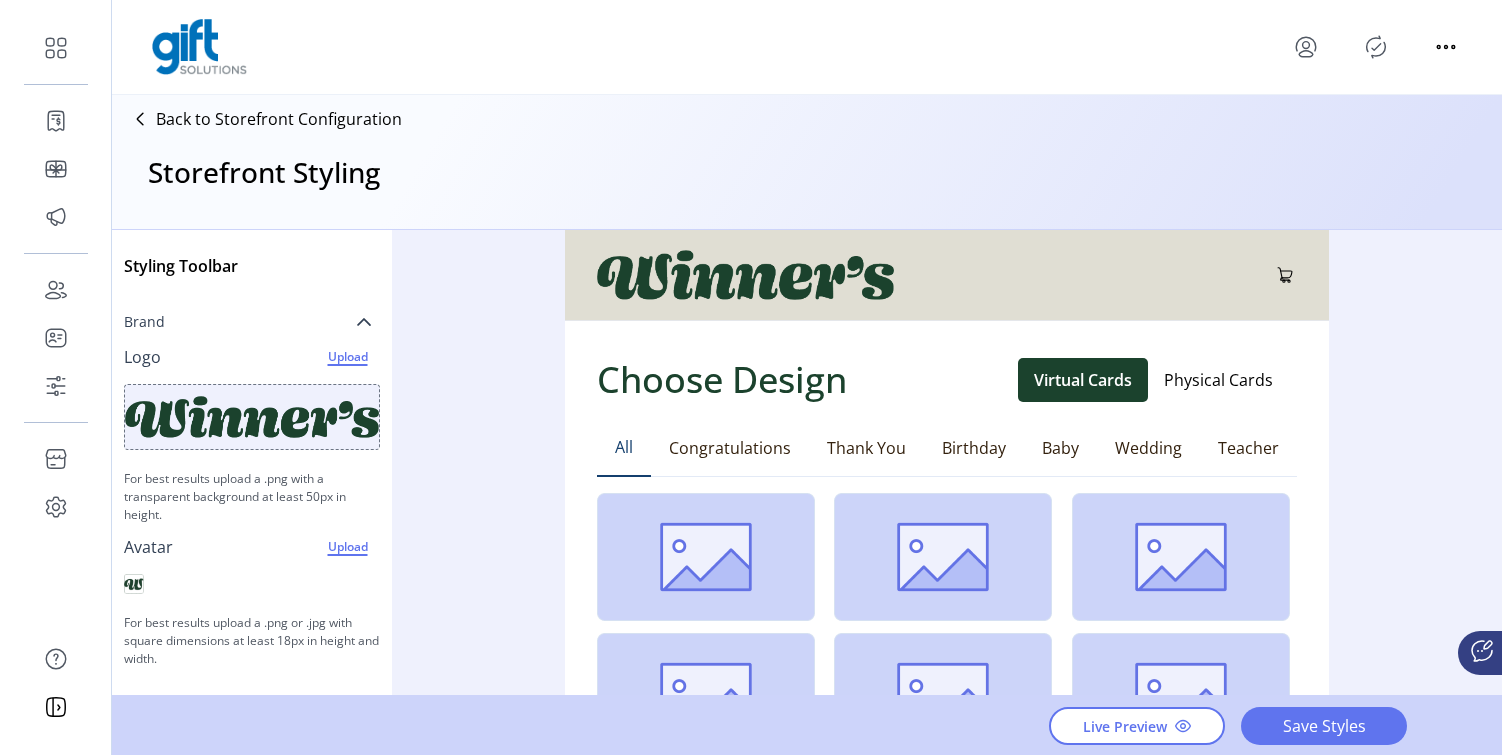 click at bounding box center (364, 322) 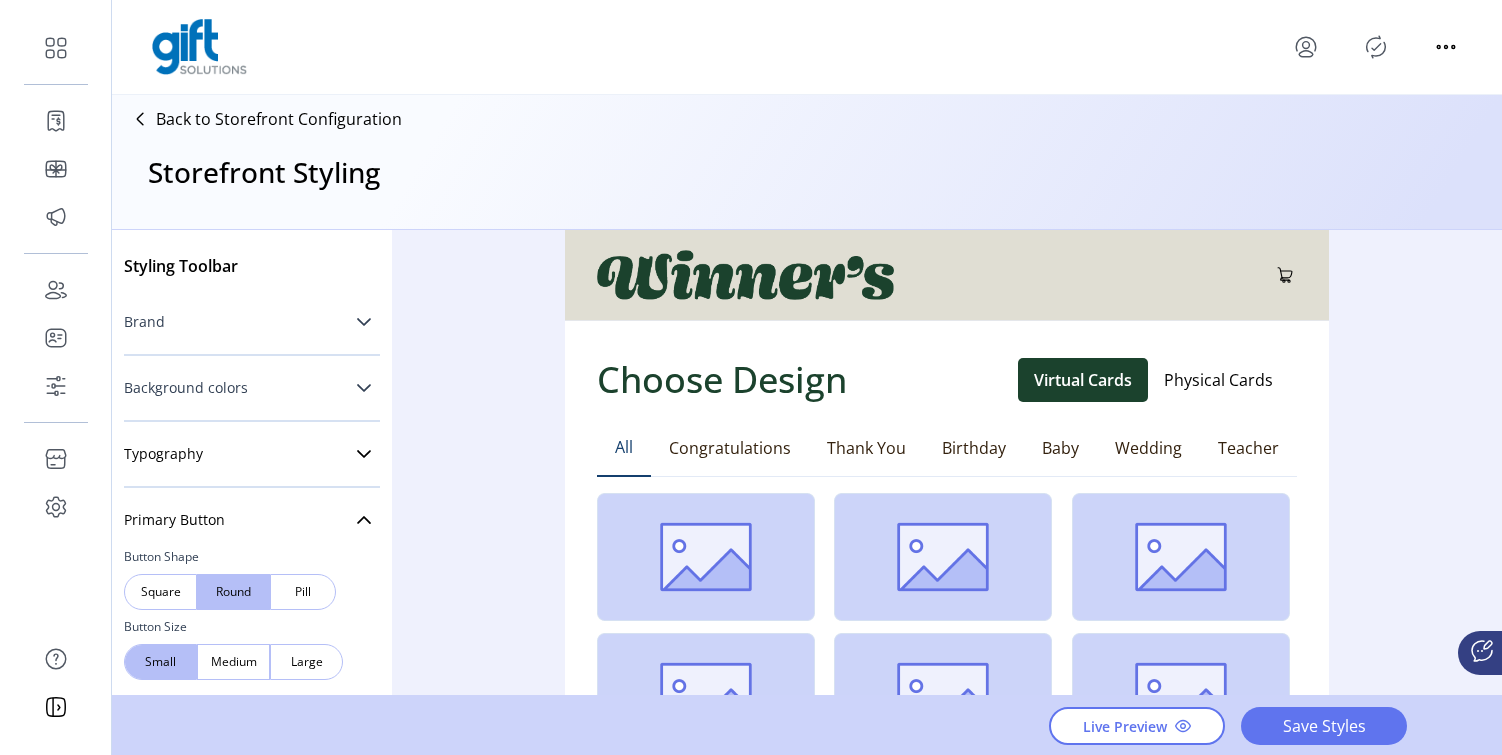 click at bounding box center [364, 388] 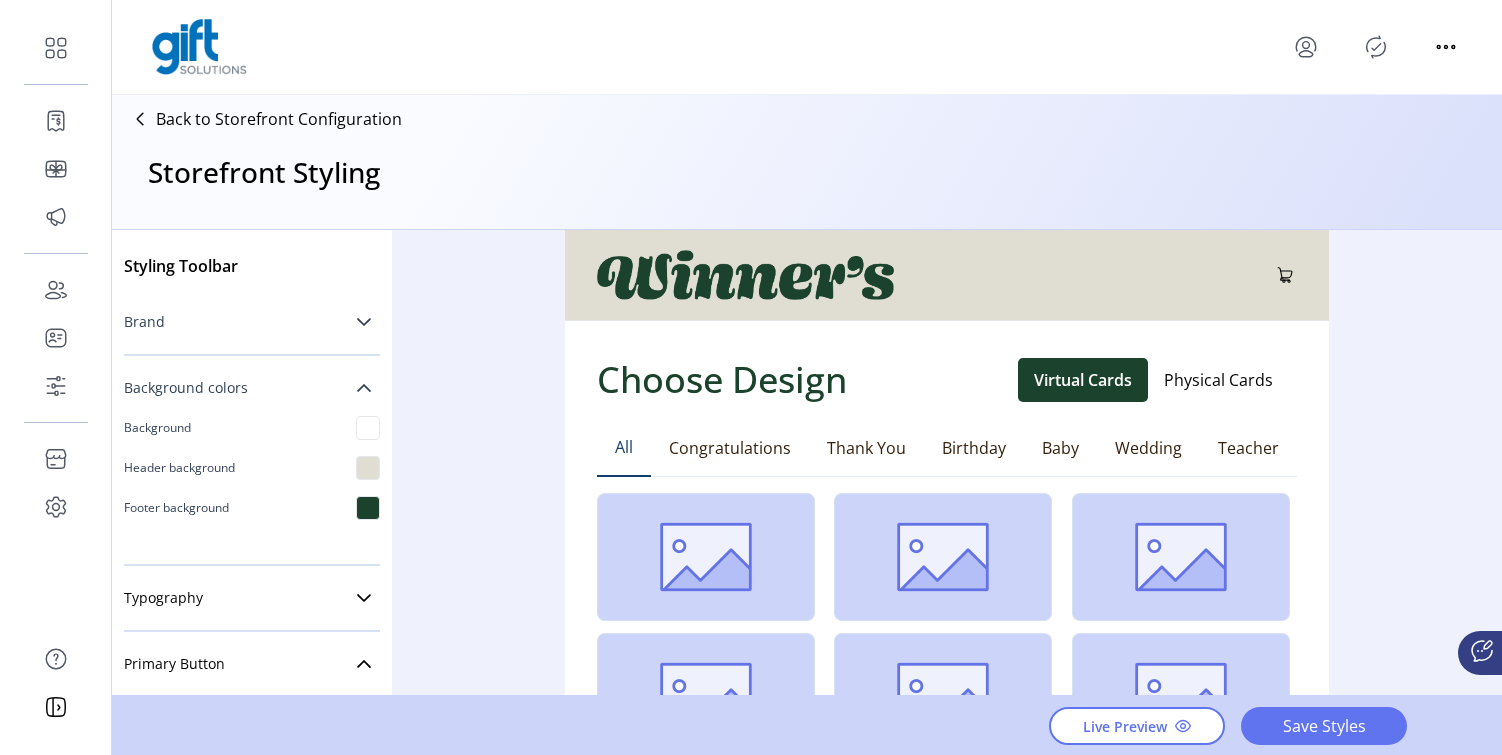 click at bounding box center [364, 388] 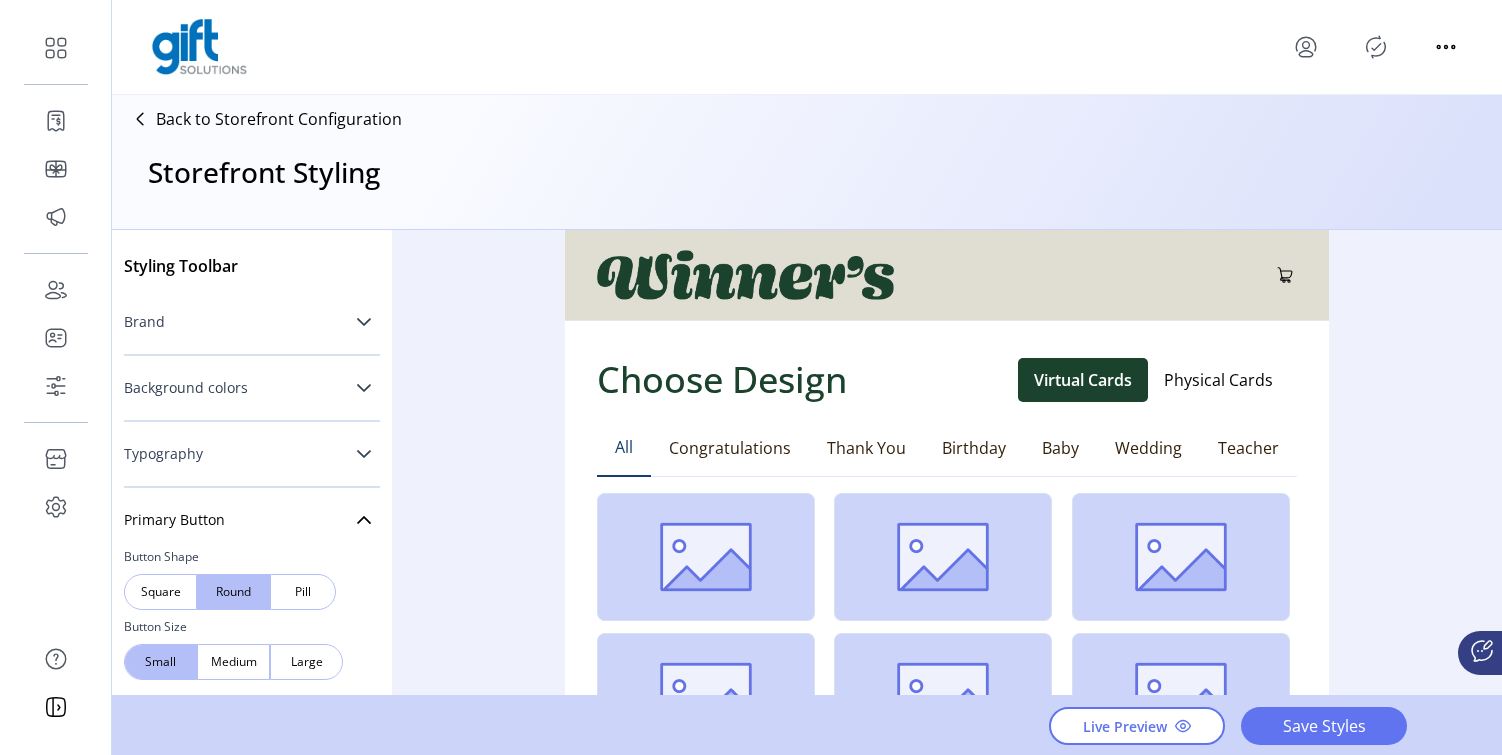 click at bounding box center (364, 454) 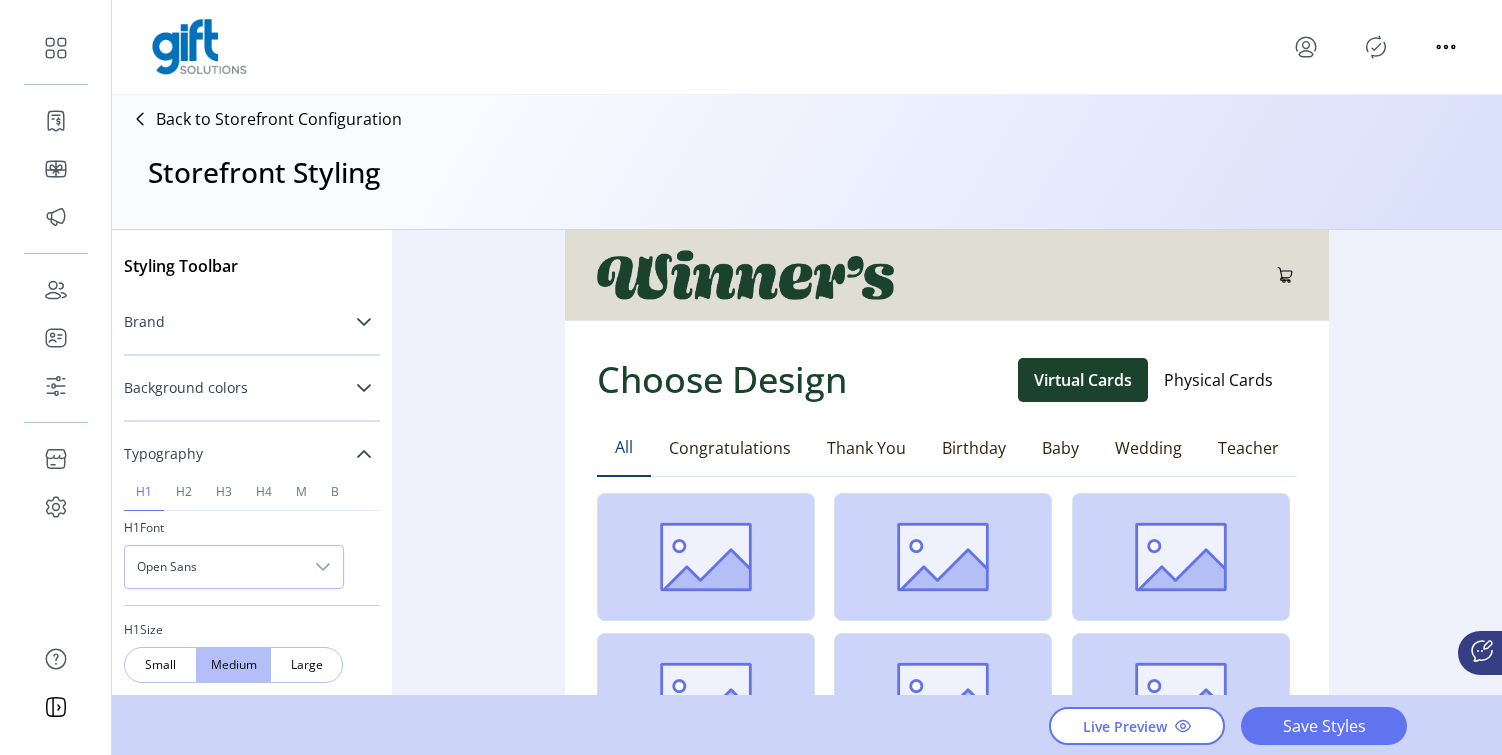 click at bounding box center [364, 454] 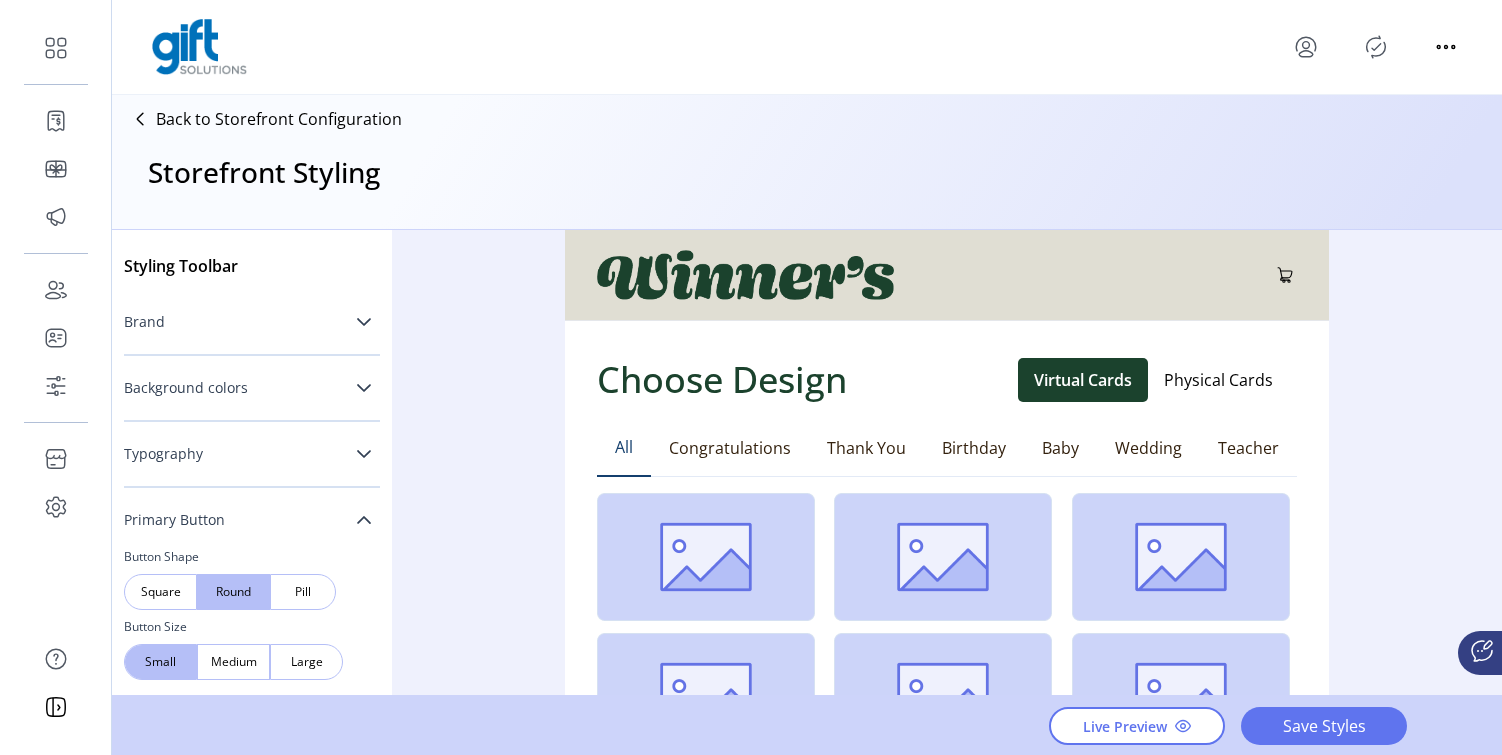 click at bounding box center [364, 520] 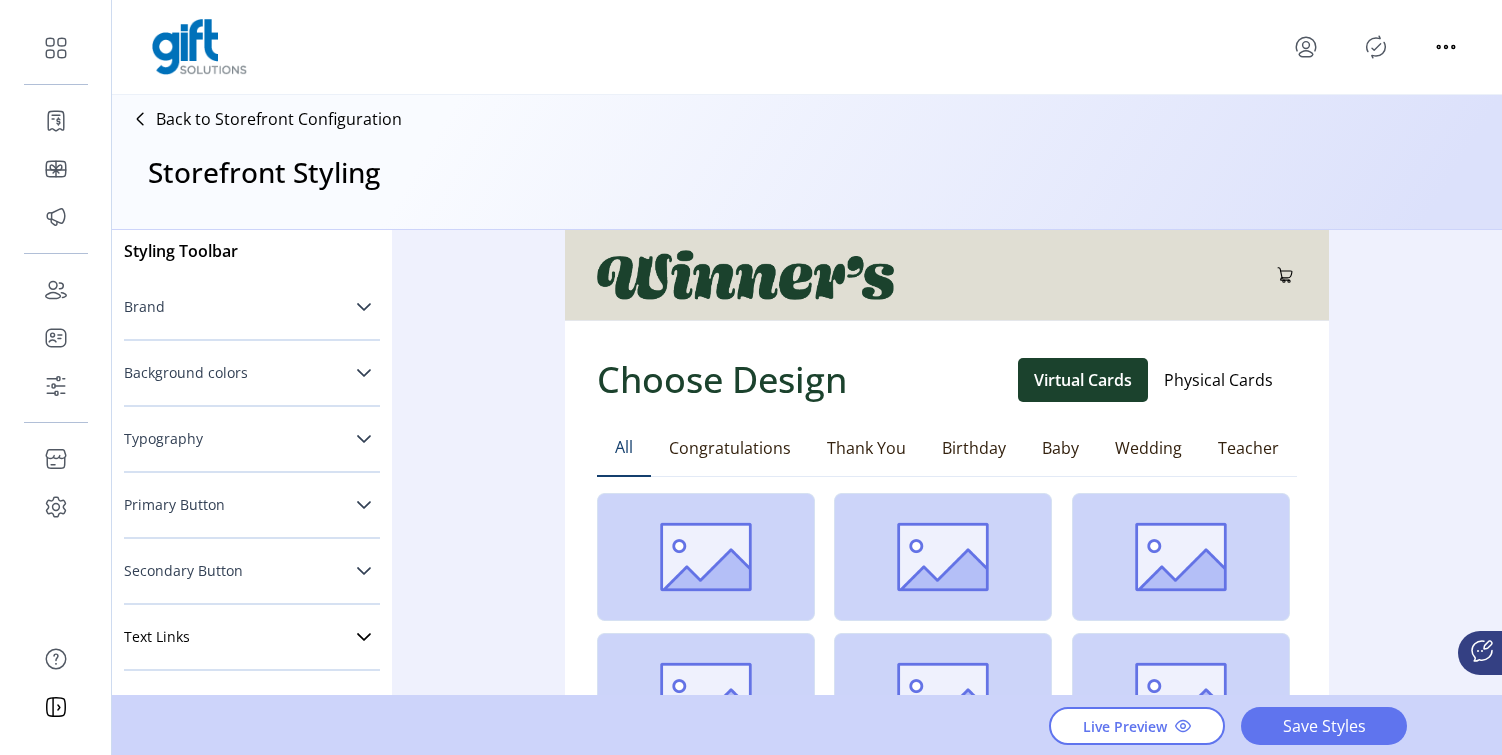 scroll, scrollTop: 0, scrollLeft: 0, axis: both 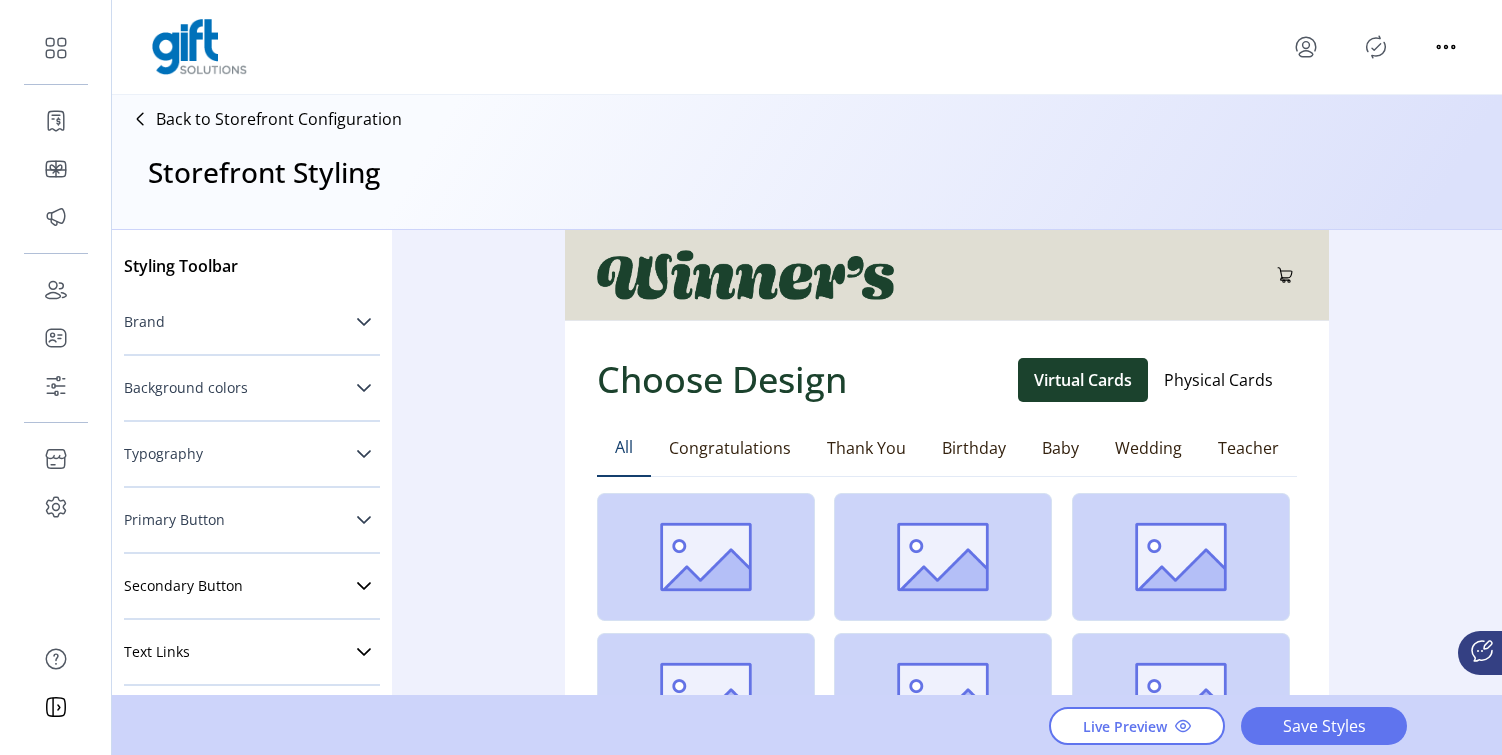 click at bounding box center [1285, 275] 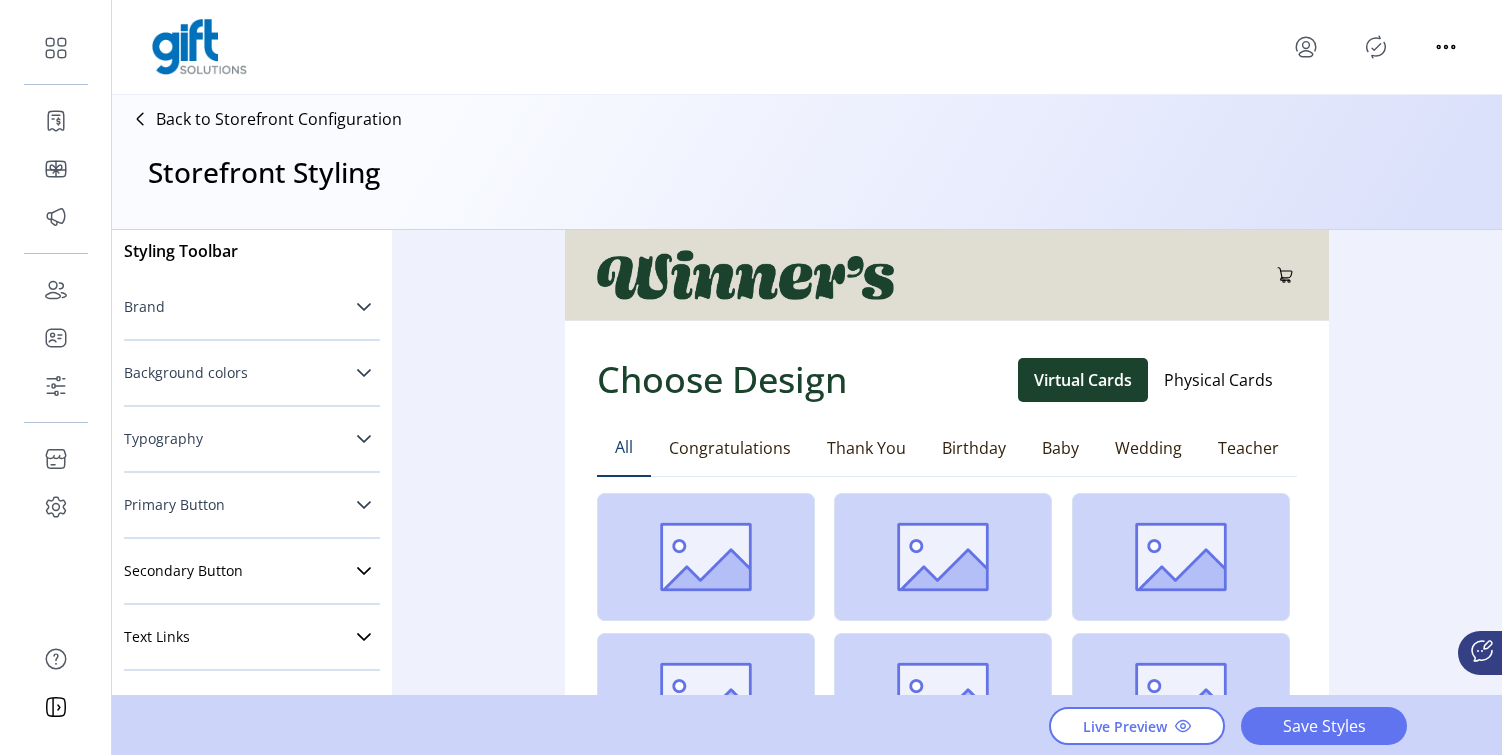 click at bounding box center (364, 505) 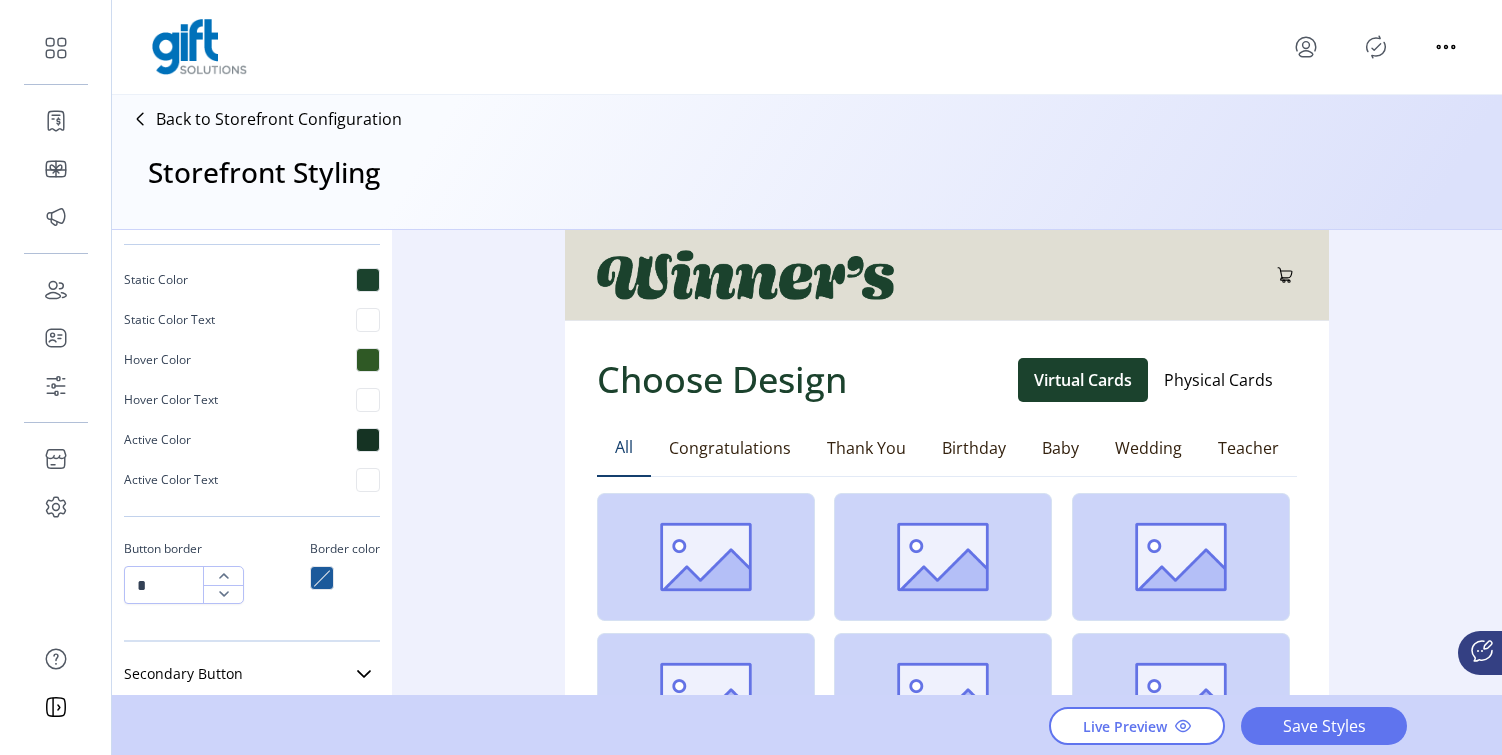 scroll, scrollTop: 735, scrollLeft: 0, axis: vertical 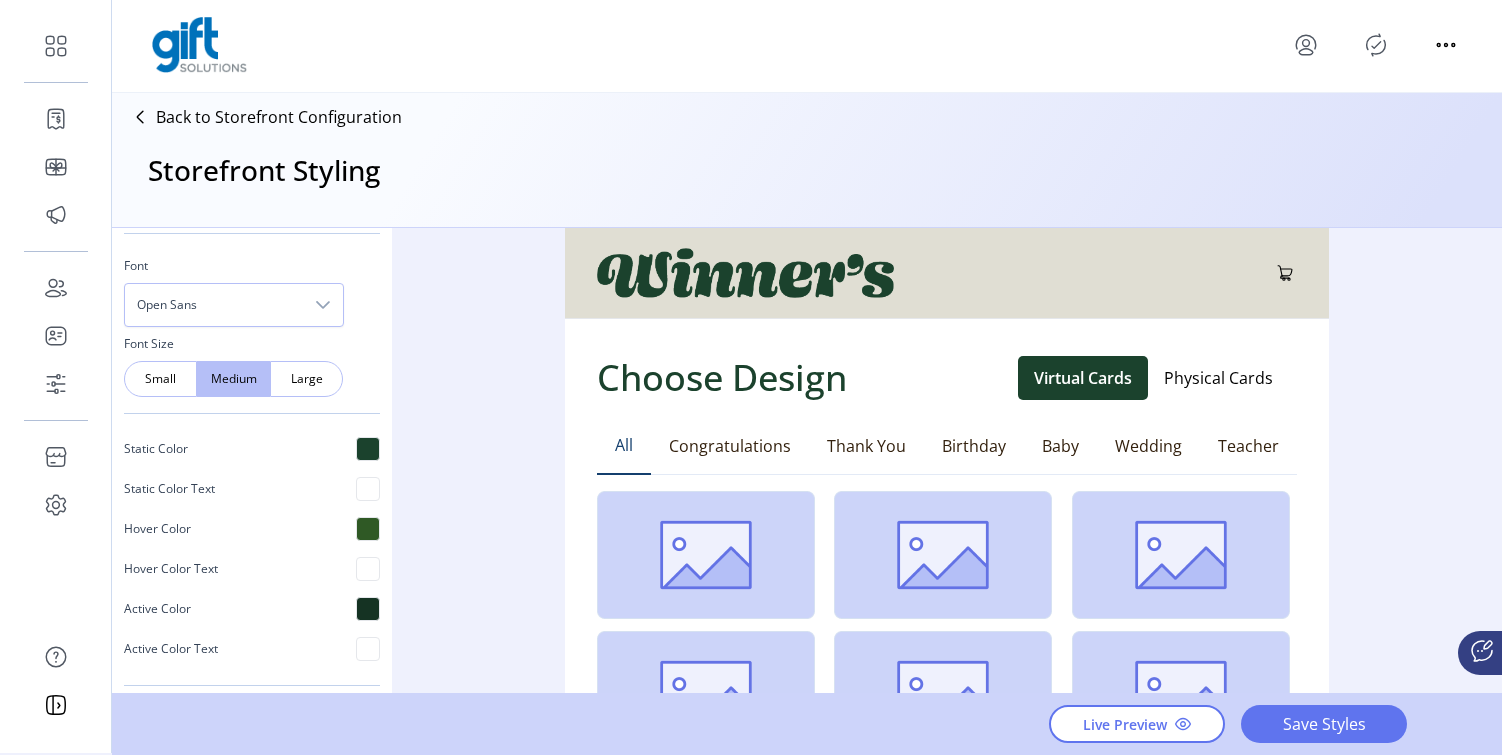 click at bounding box center [368, 449] 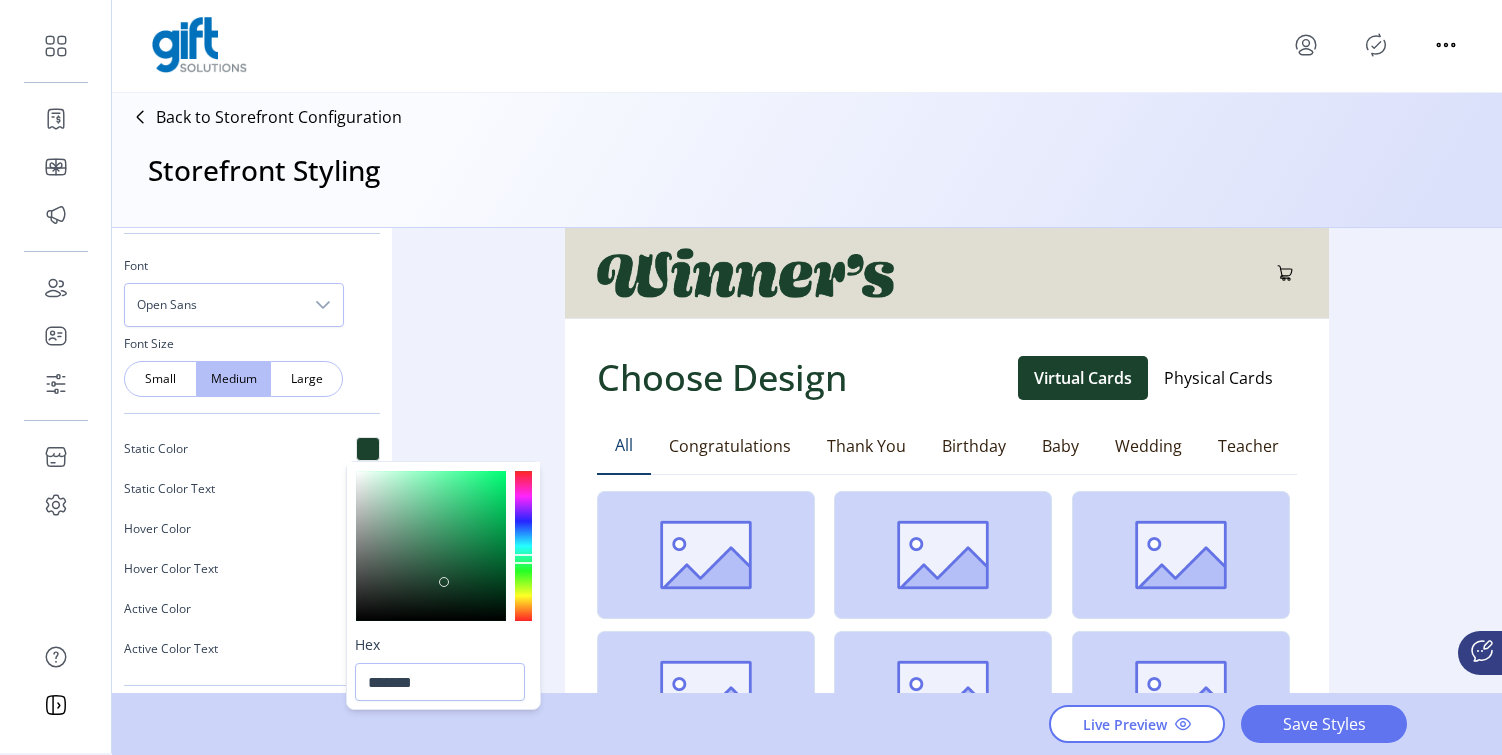 click on "Styling Toolbar  Brand  Logo Upload For best results upload a .png with a transparent background at least 50px in height. Avatar Upload For best results upload a .png or .jpg with square dimensions at least 18px in height and width.  Background colors  Background Header background Footer background  Typography  h1 h2 h3 h4 M B H1  Font Open Sans H1  Size Small Medium Large Formatting
H1  Color  Primary Button   Button Shape  Square Round Pill  Button Size  Small Medium Large  Font  Open Sans  Font Size  Small Medium Large Static Color Static Color Text Hover Color Hover Color Text Active Color Active Color Text Button border * Border color  Secondary Button   Button Shape  Square Round Pill  Button Size  Small Medium Large  Font  Open Sans  Font Size  Small Medium Large Static Color Static Color Text Hover Color Hover Color Text Active Color Active Color Text Button border * Border color  Text Links   Font  Open Sans  Font Size  Small Medium Large Color Hover Color Active Text" at bounding box center [807, 460] 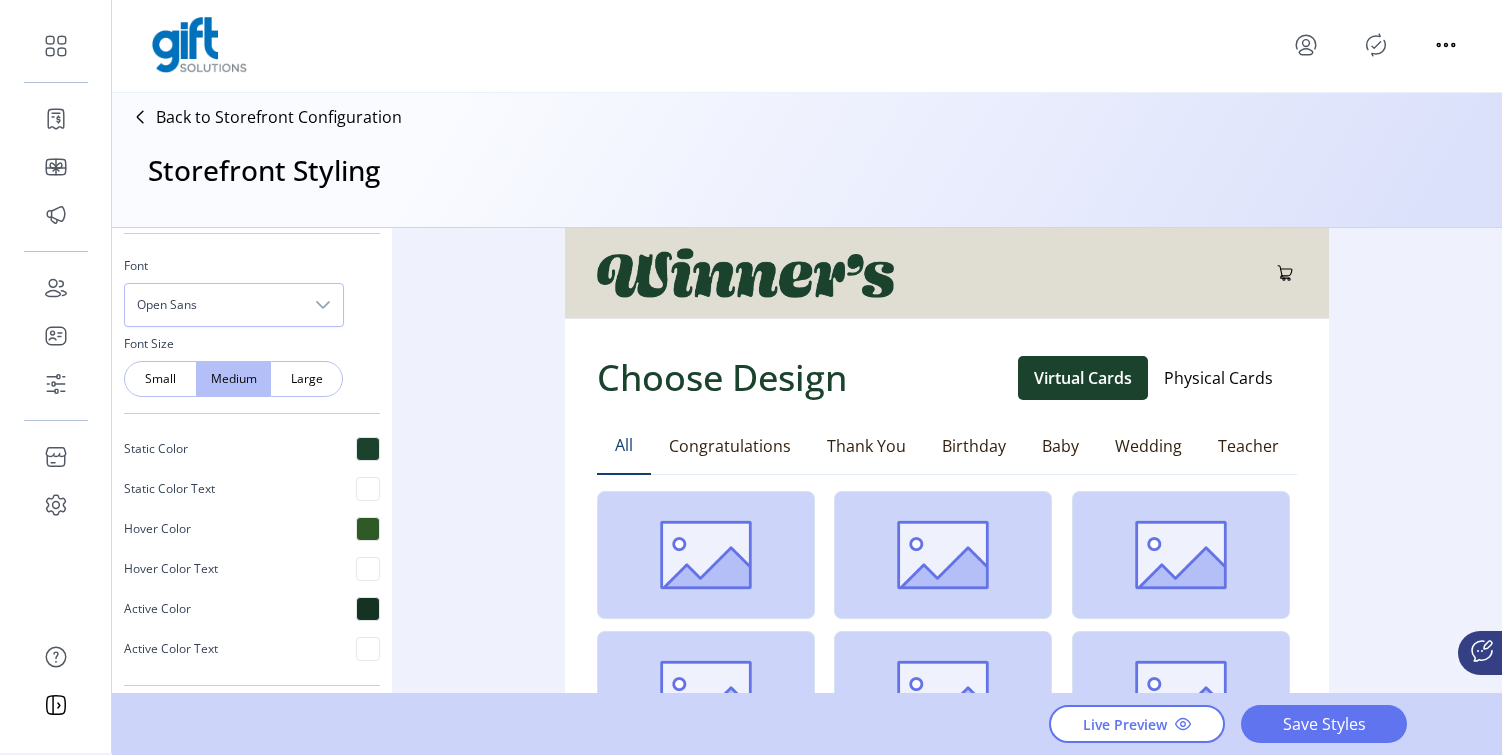 click at bounding box center (368, 449) 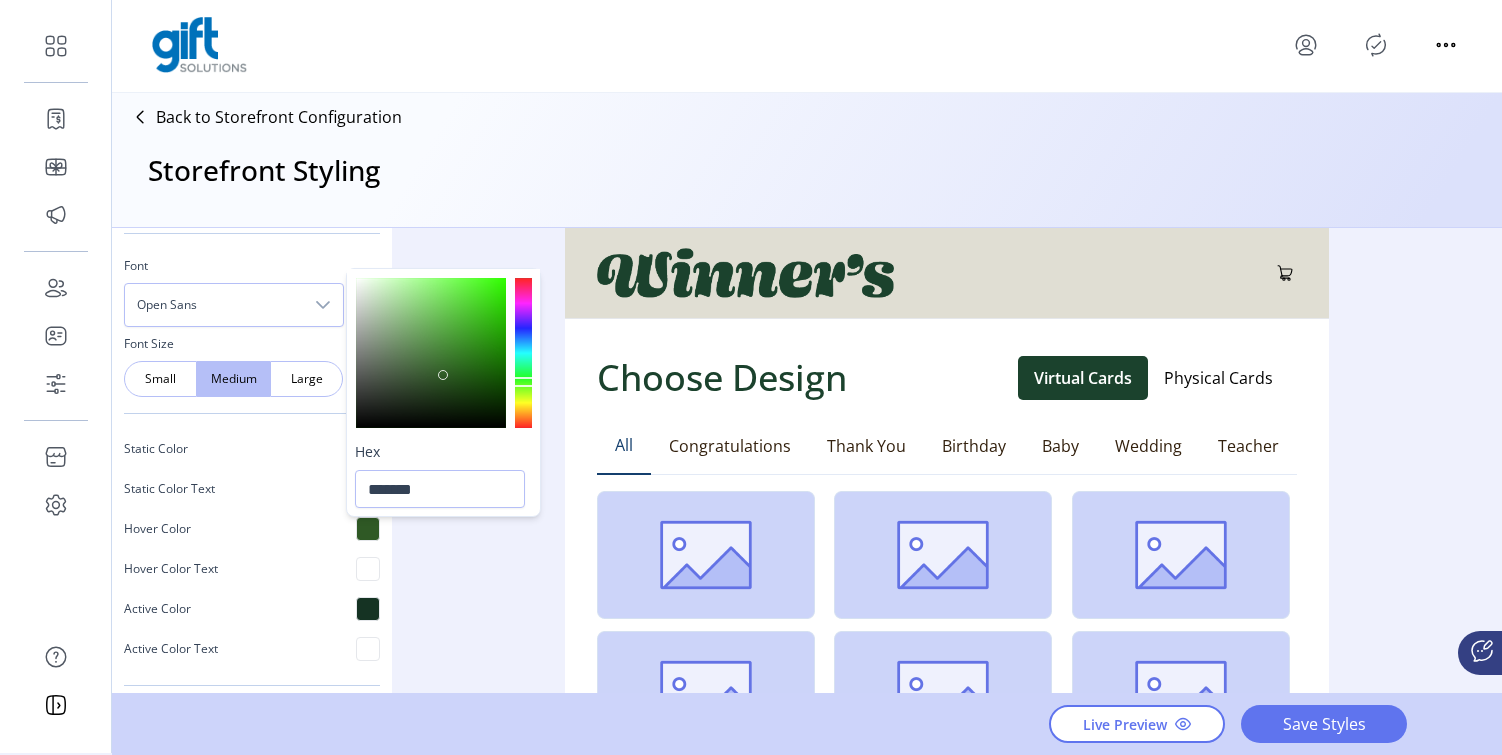 click at bounding box center [368, 449] 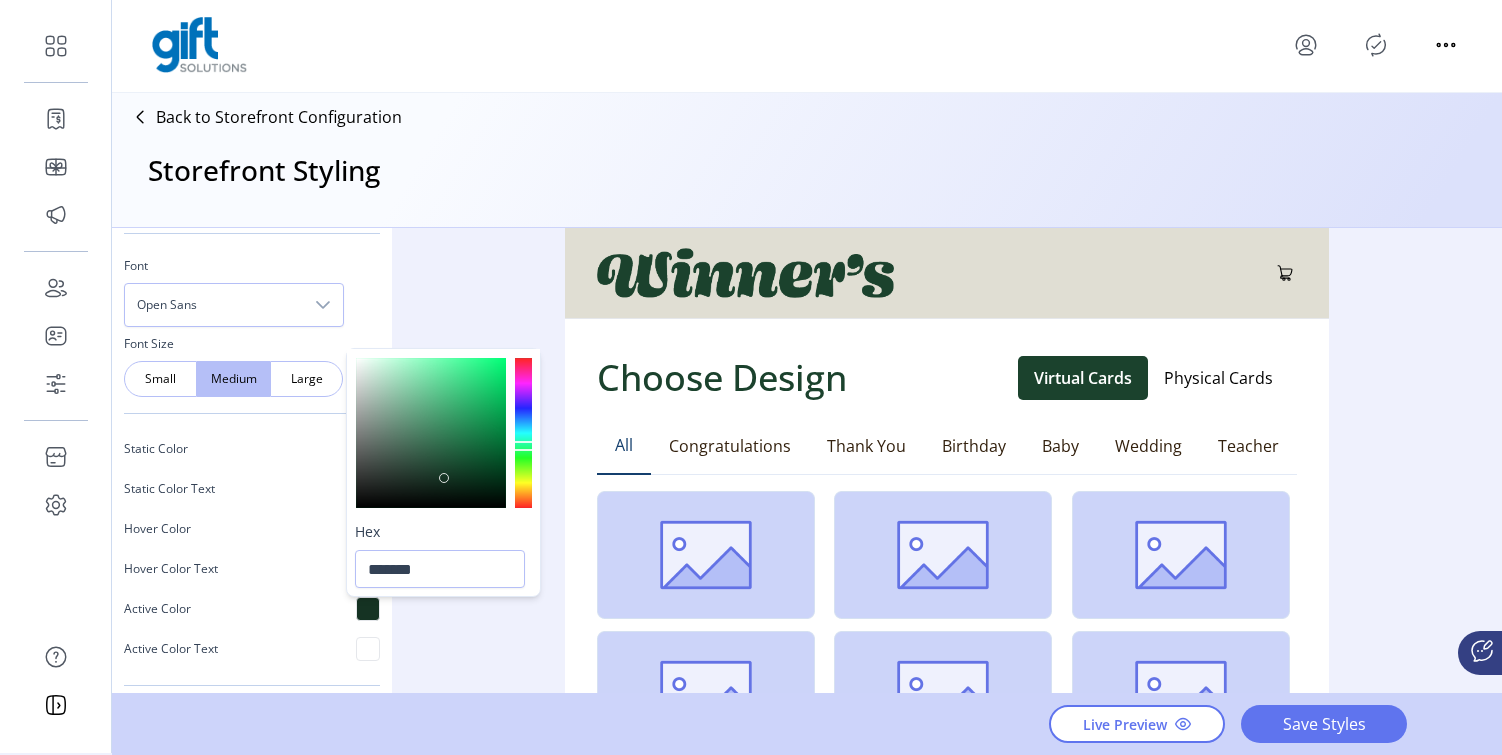 click on "Styling Toolbar  Brand  Logo Upload For best results upload a .png with a transparent background at least 50px in height. Avatar Upload For best results upload a .png or .jpg with square dimensions at least 18px in height and width.  Background colors  Background Header background Footer background  Typography  h1 h2 h3 h4 M B H1  Font Open Sans H1  Size Small Medium Large Formatting
H1  Color  Primary Button   Button Shape  Square Round Pill  Button Size  Small Medium Large  Font  Open Sans  Font Size  Small Medium Large Static Color Static Color Text Hover Color Hover Color Text Active Color Active Color Text Button border * Border color  Secondary Button   Button Shape  Square Round Pill  Button Size  Small Medium Large  Font  Open Sans  Font Size  Small Medium Large Static Color Static Color Text Hover Color Hover Color Text Active Color Active Color Text Button border * Border color  Text Links   Font  Open Sans  Font Size  Small Medium Large Color Hover Color Active Text" at bounding box center (807, 460) 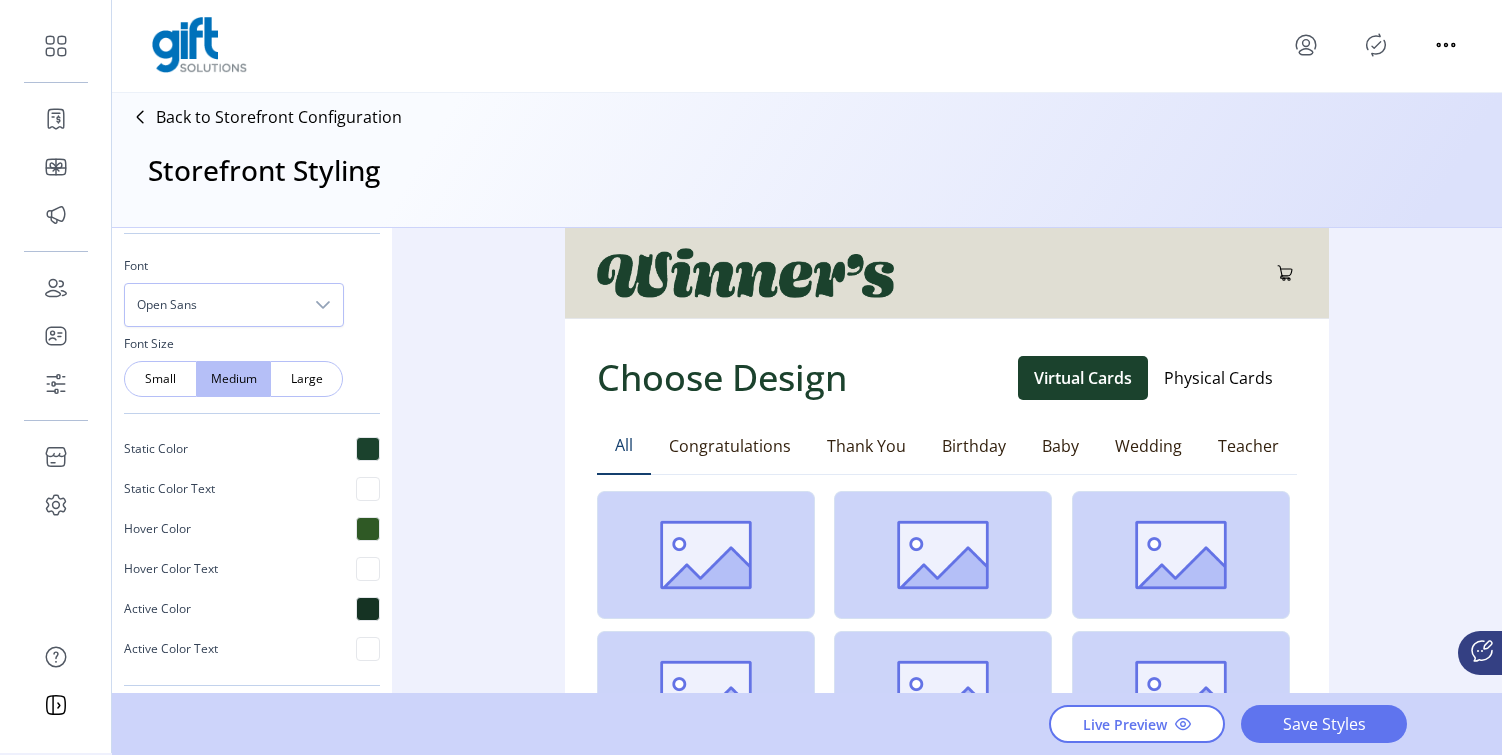 click at bounding box center [368, 449] 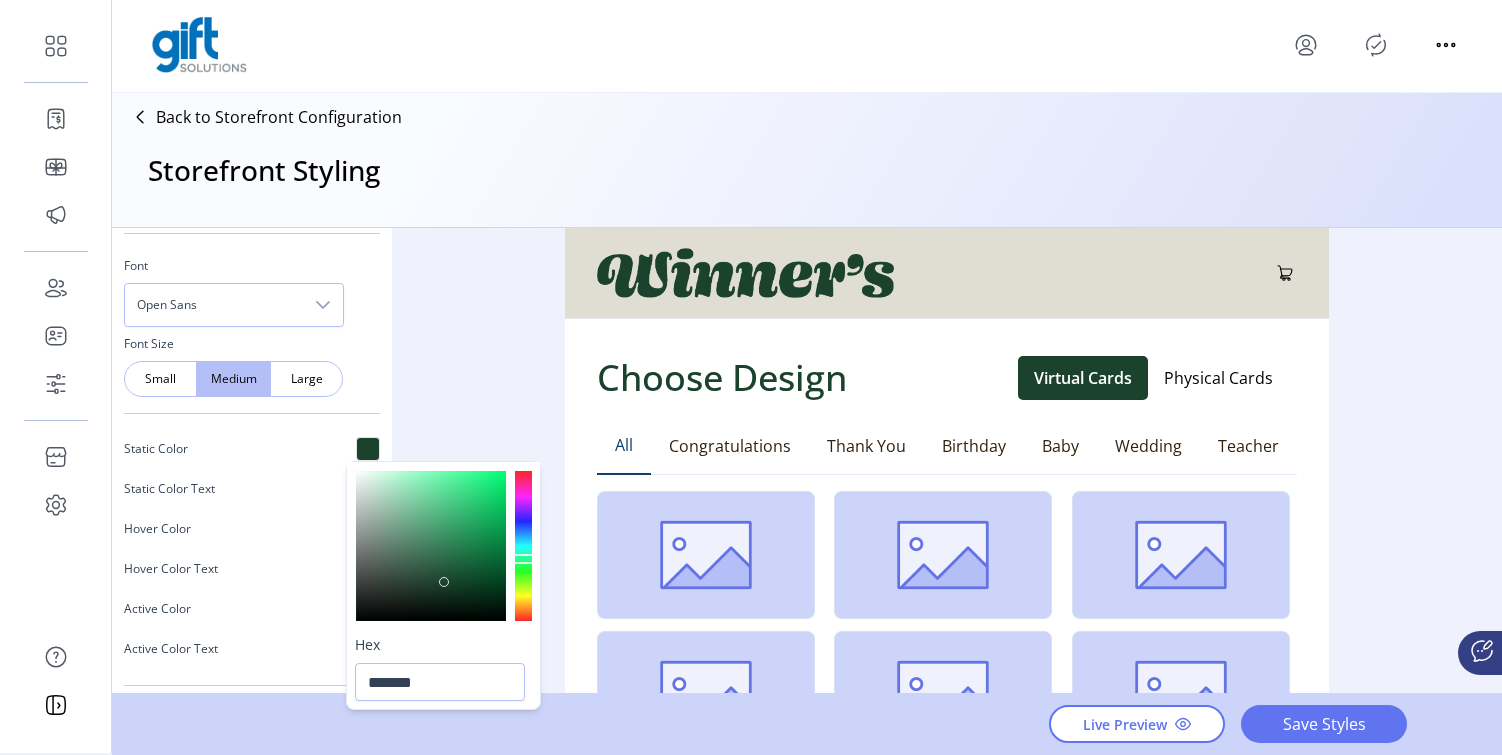 click on "Styling Toolbar  Brand  Logo Upload For best results upload a .png with a transparent background at least 50px in height. Avatar Upload For best results upload a .png or .jpg with square dimensions at least 18px in height and width.  Background colors  Background Header background Footer background  Typography  h1 h2 h3 h4 M B H1  Font Open Sans H1  Size Small Medium Large Formatting
H1  Color  Primary Button   Button Shape  Square Round Pill  Button Size  Small Medium Large  Font  Open Sans  Font Size  Small Medium Large Static Color Static Color Text Hover Color Hover Color Text Active Color Active Color Text Button border * Border color  Secondary Button   Button Shape  Square Round Pill  Button Size  Small Medium Large  Font  Open Sans  Font Size  Small Medium Large Static Color Static Color Text Hover Color Hover Color Text Active Color Active Color Text Button border * Border color  Text Links   Font  Open Sans  Font Size  Small Medium Large Color Hover Color Active Text" at bounding box center [807, 460] 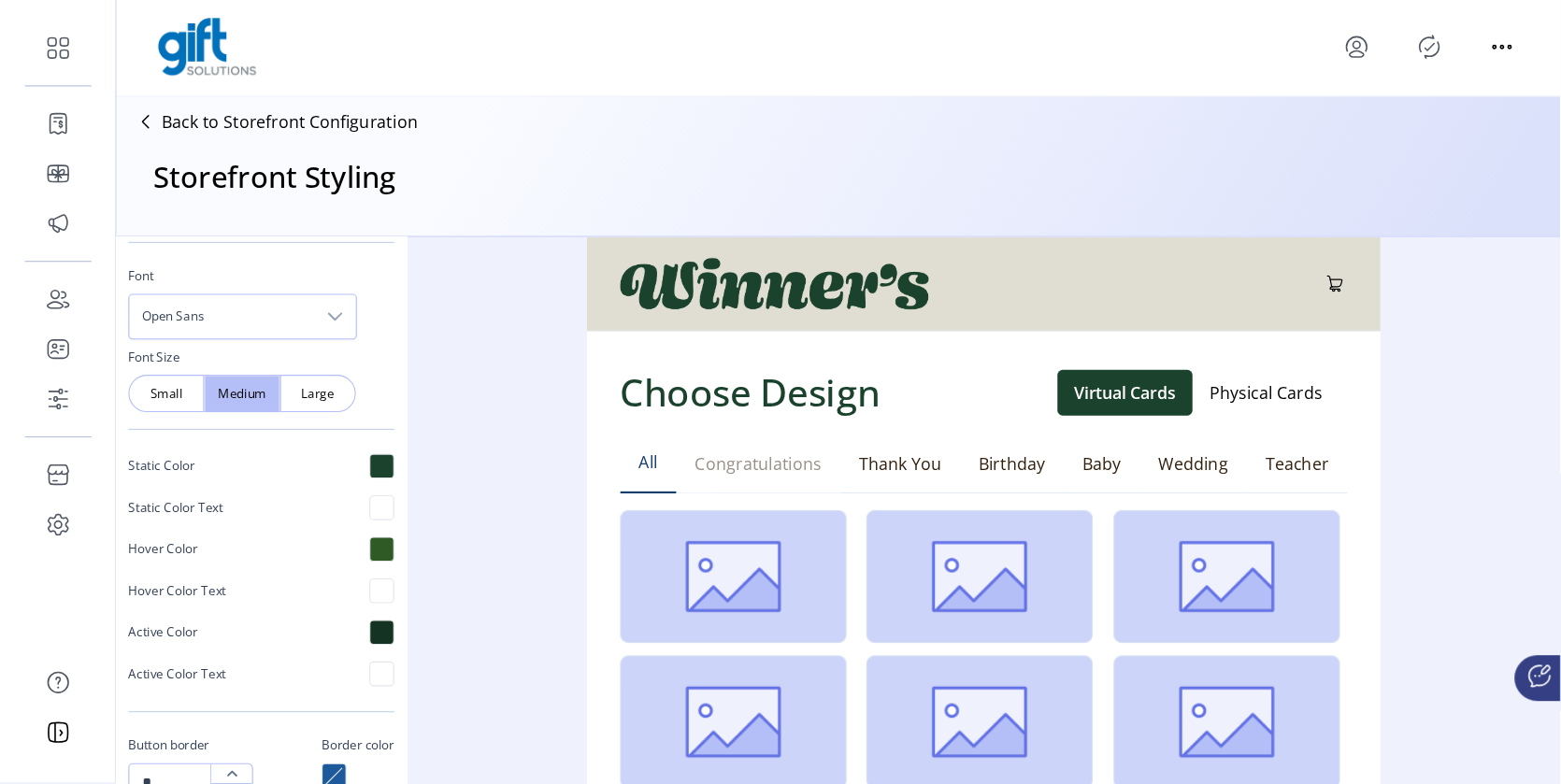 scroll, scrollTop: 0, scrollLeft: 0, axis: both 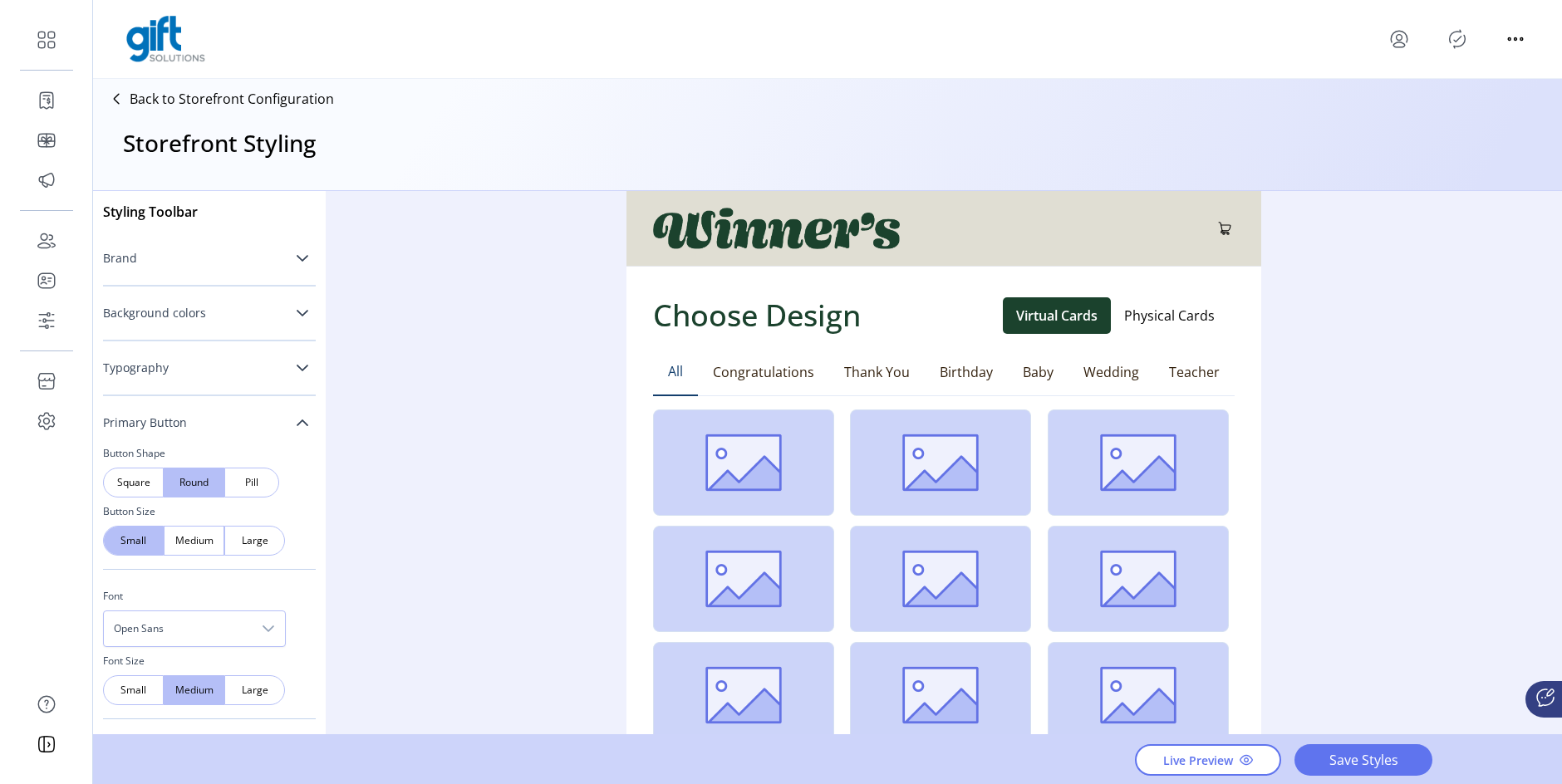 click at bounding box center [302, 258] 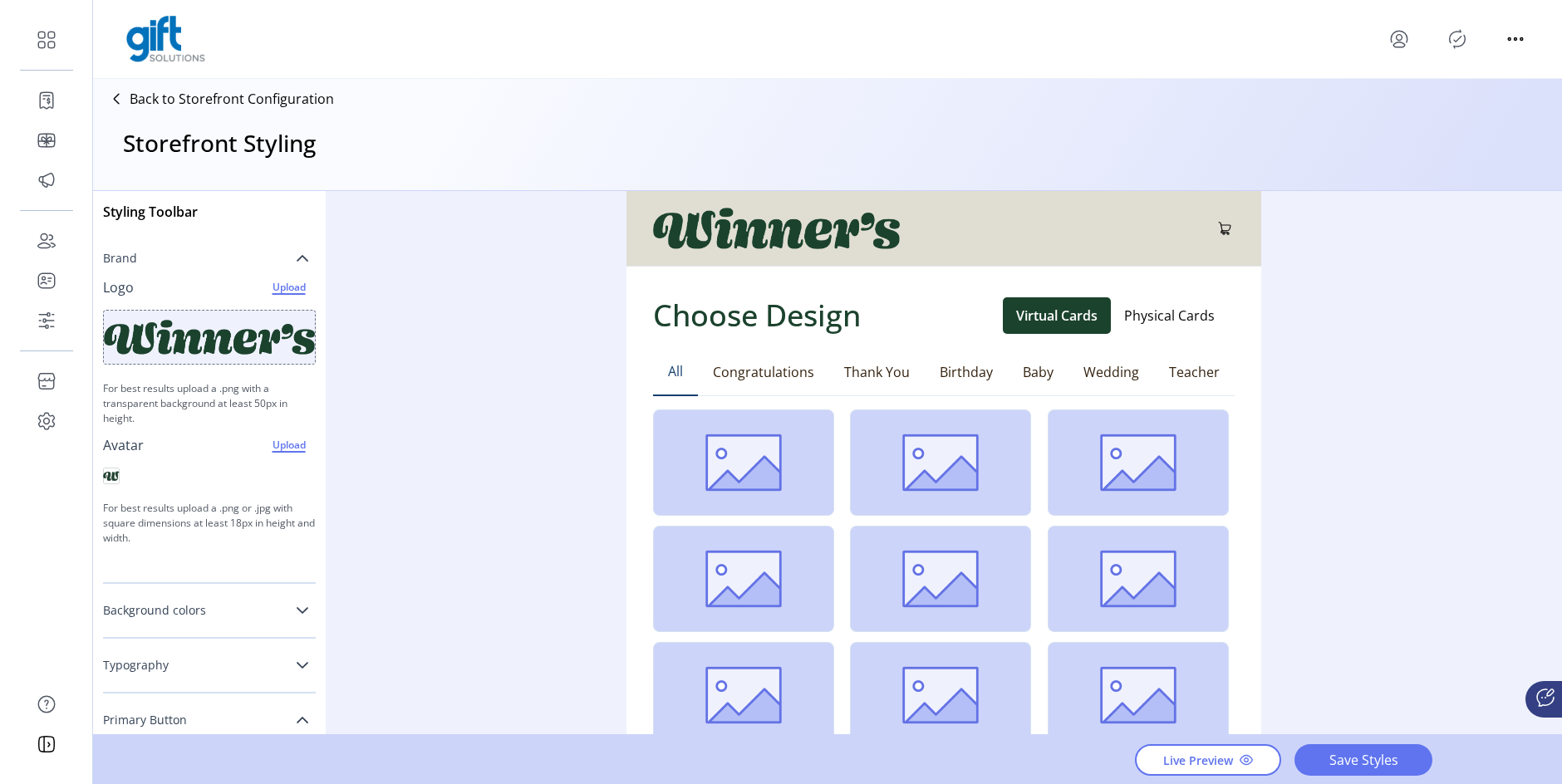 click on "Brand" at bounding box center (209, 258) 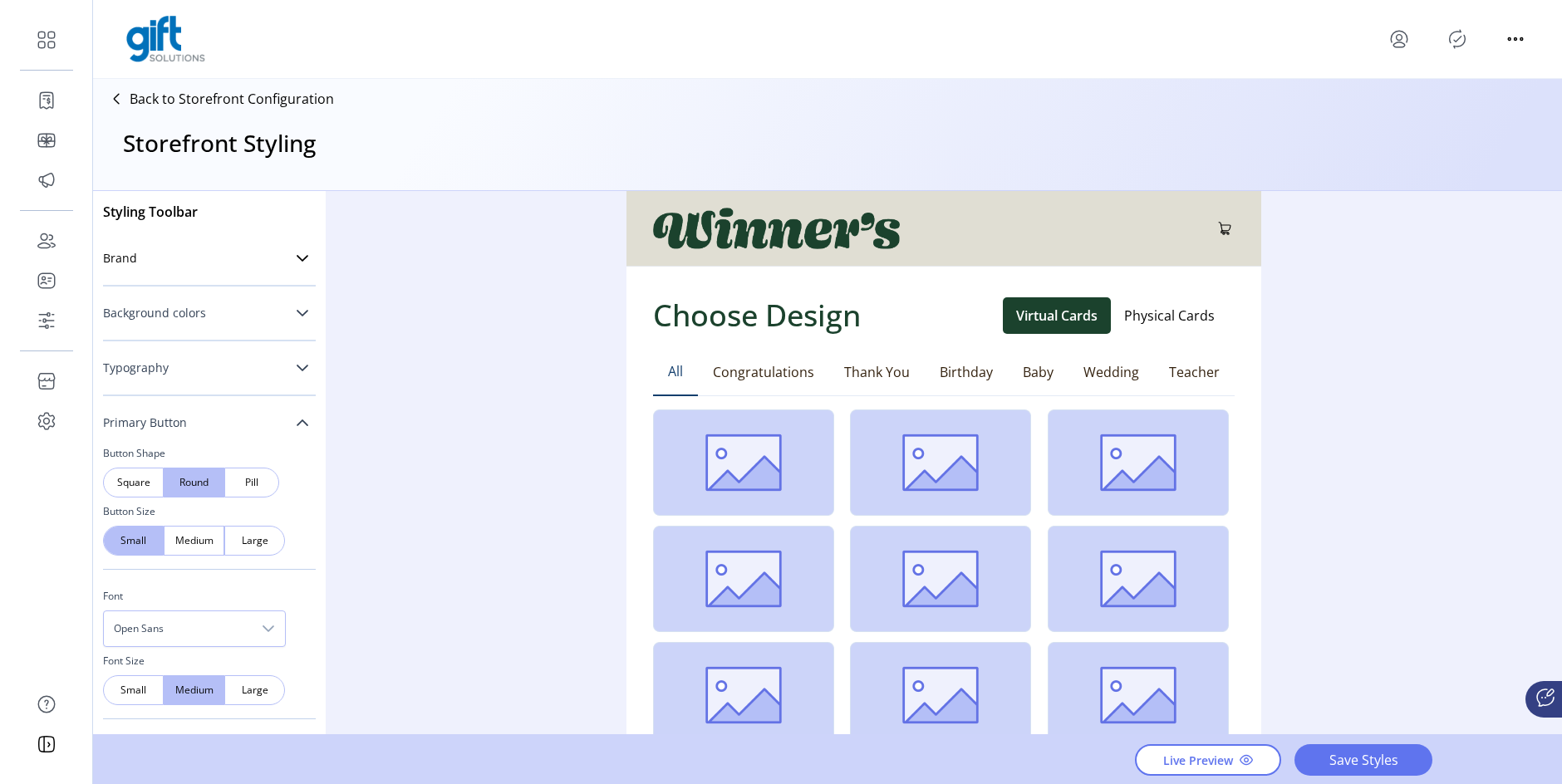 click at bounding box center (302, 313) 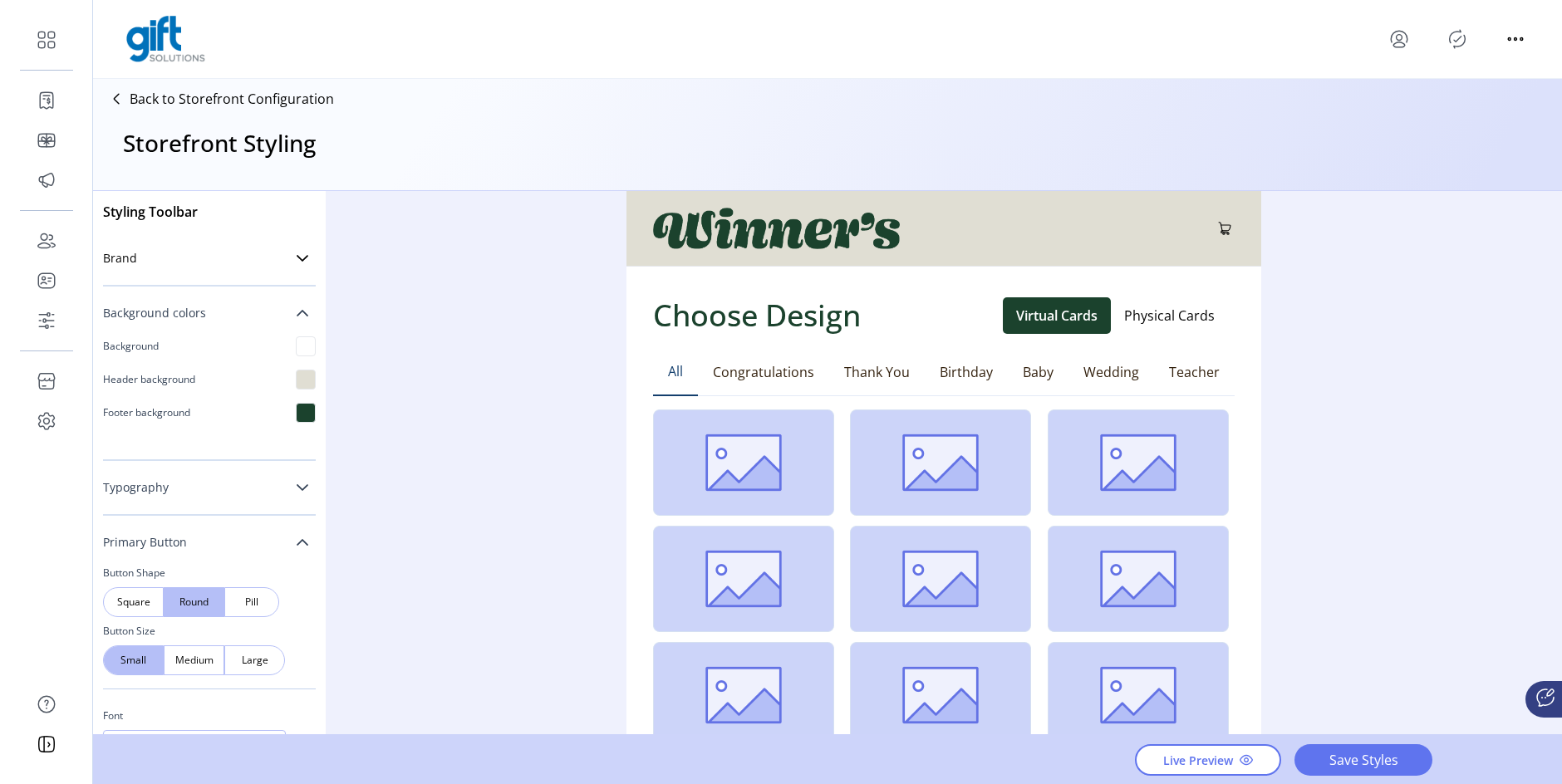 click at bounding box center (302, 313) 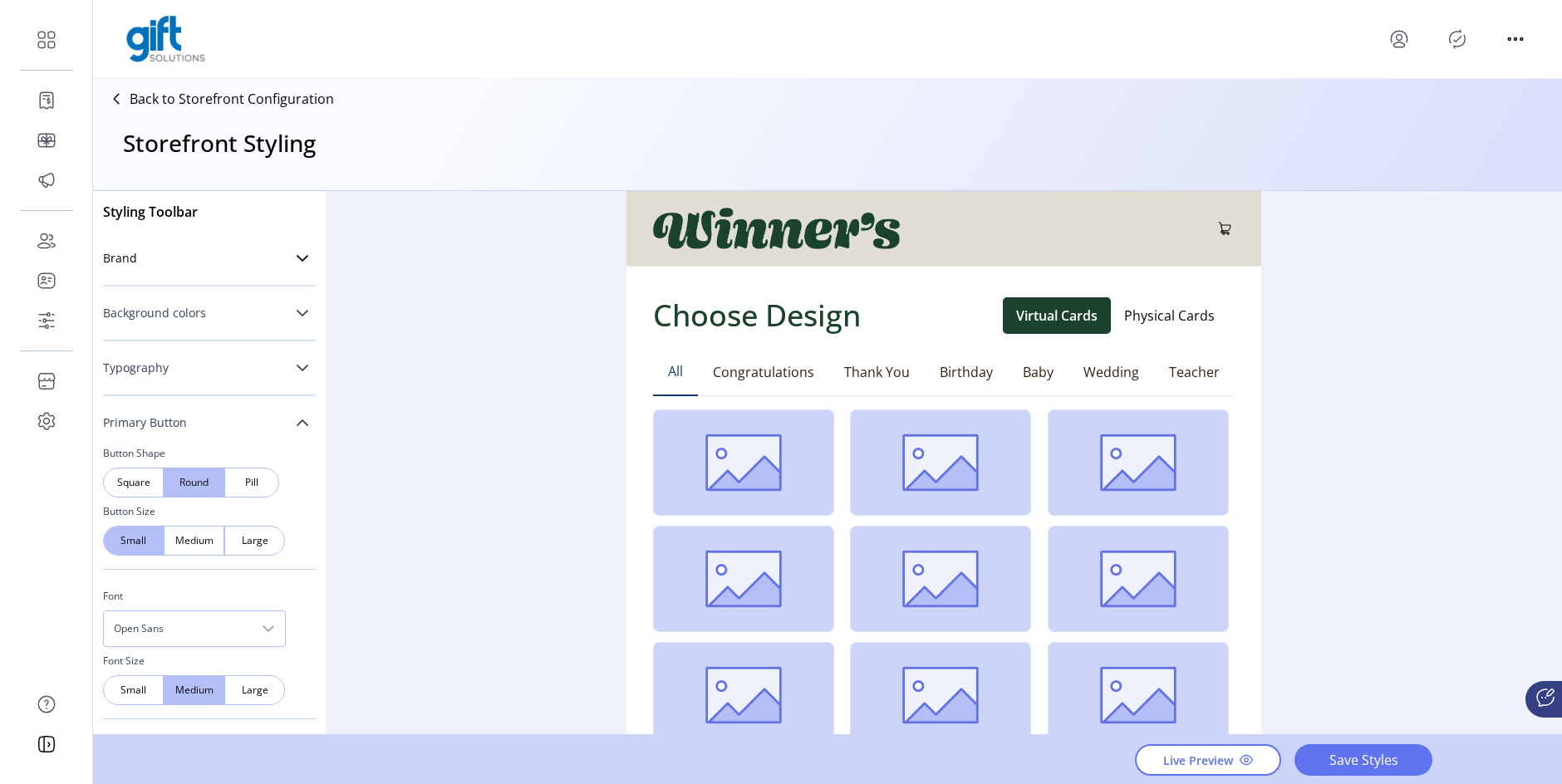 click at bounding box center [302, 368] 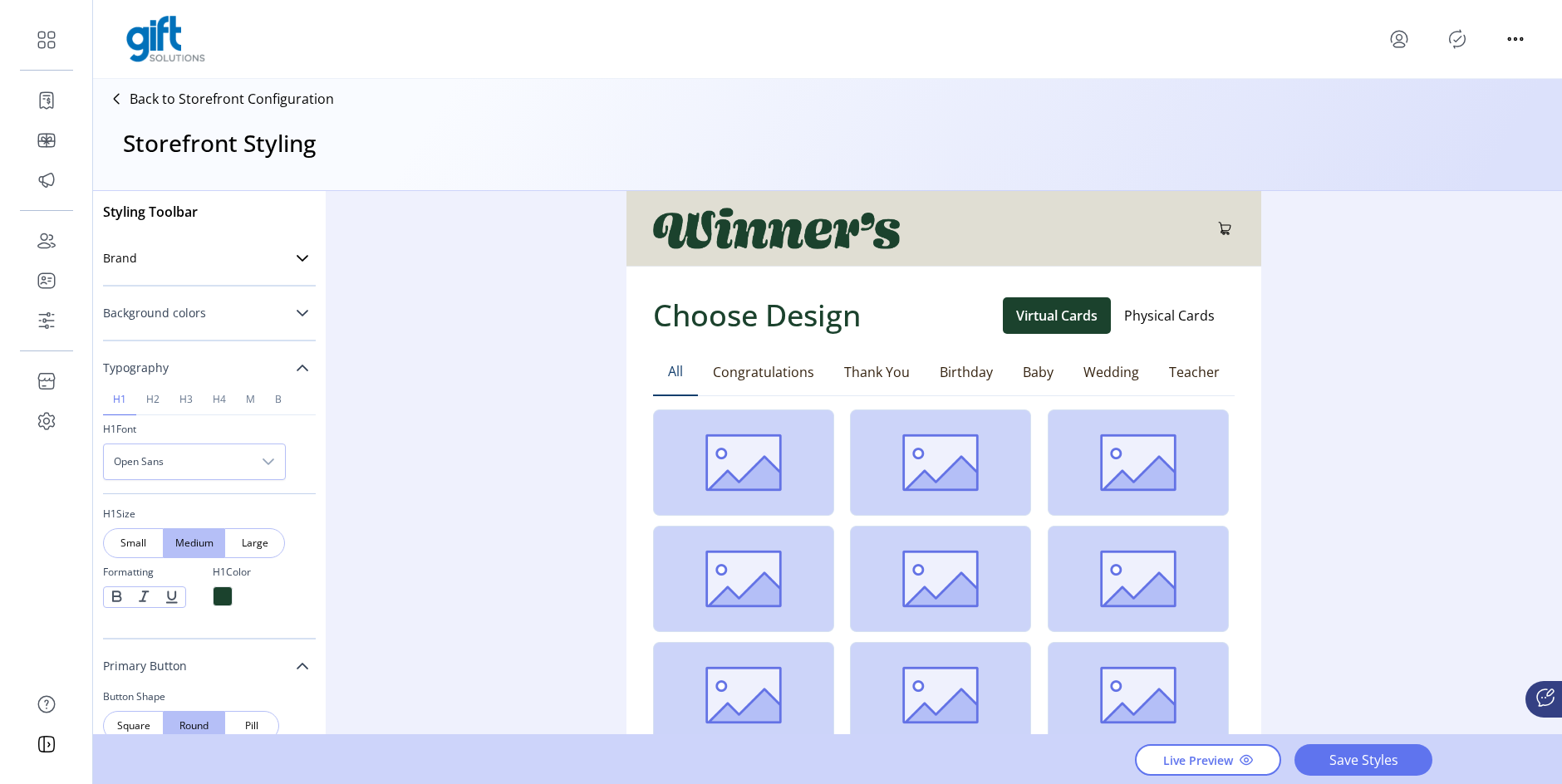 click at bounding box center (302, 368) 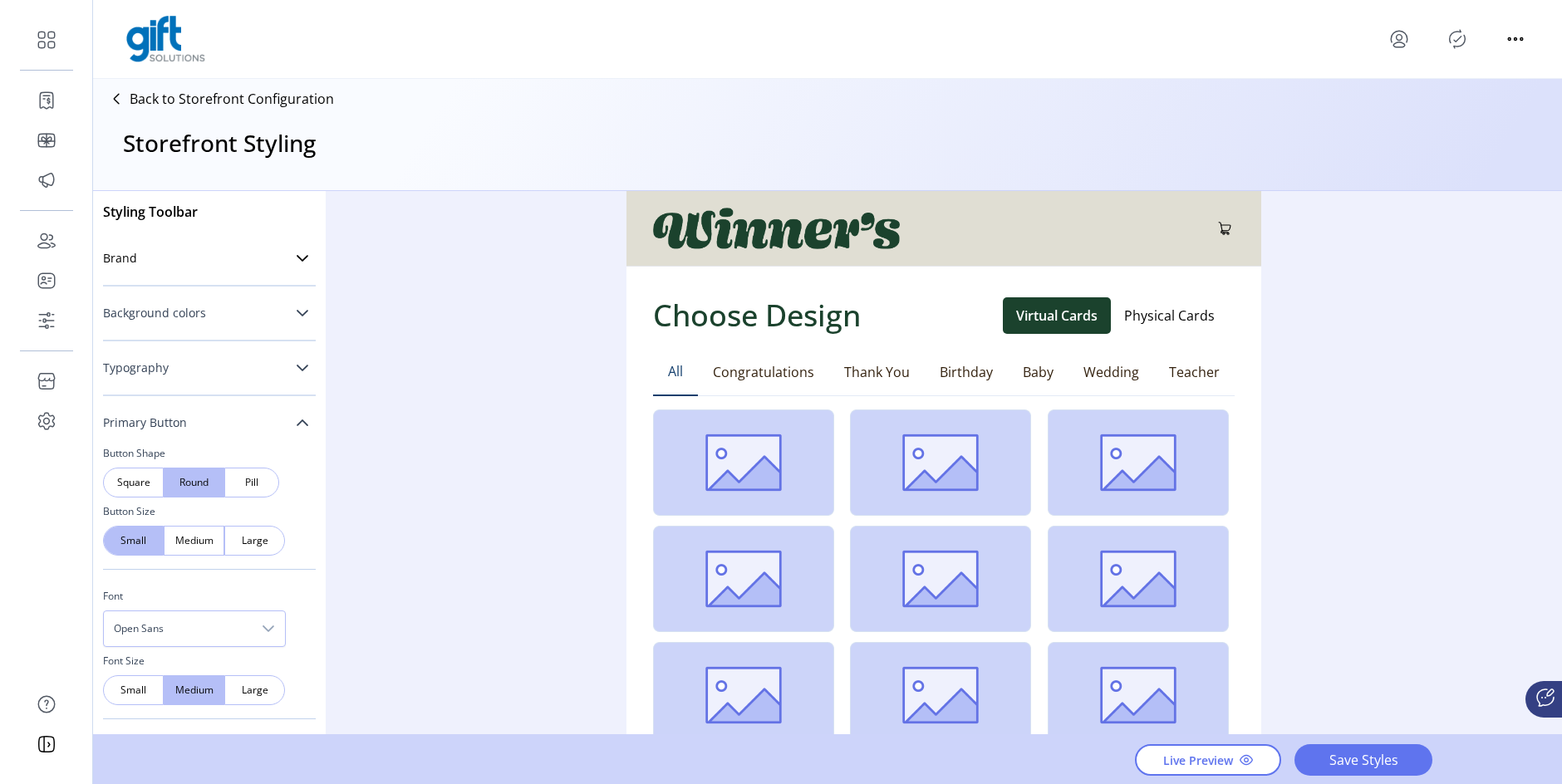 click at bounding box center [302, 313] 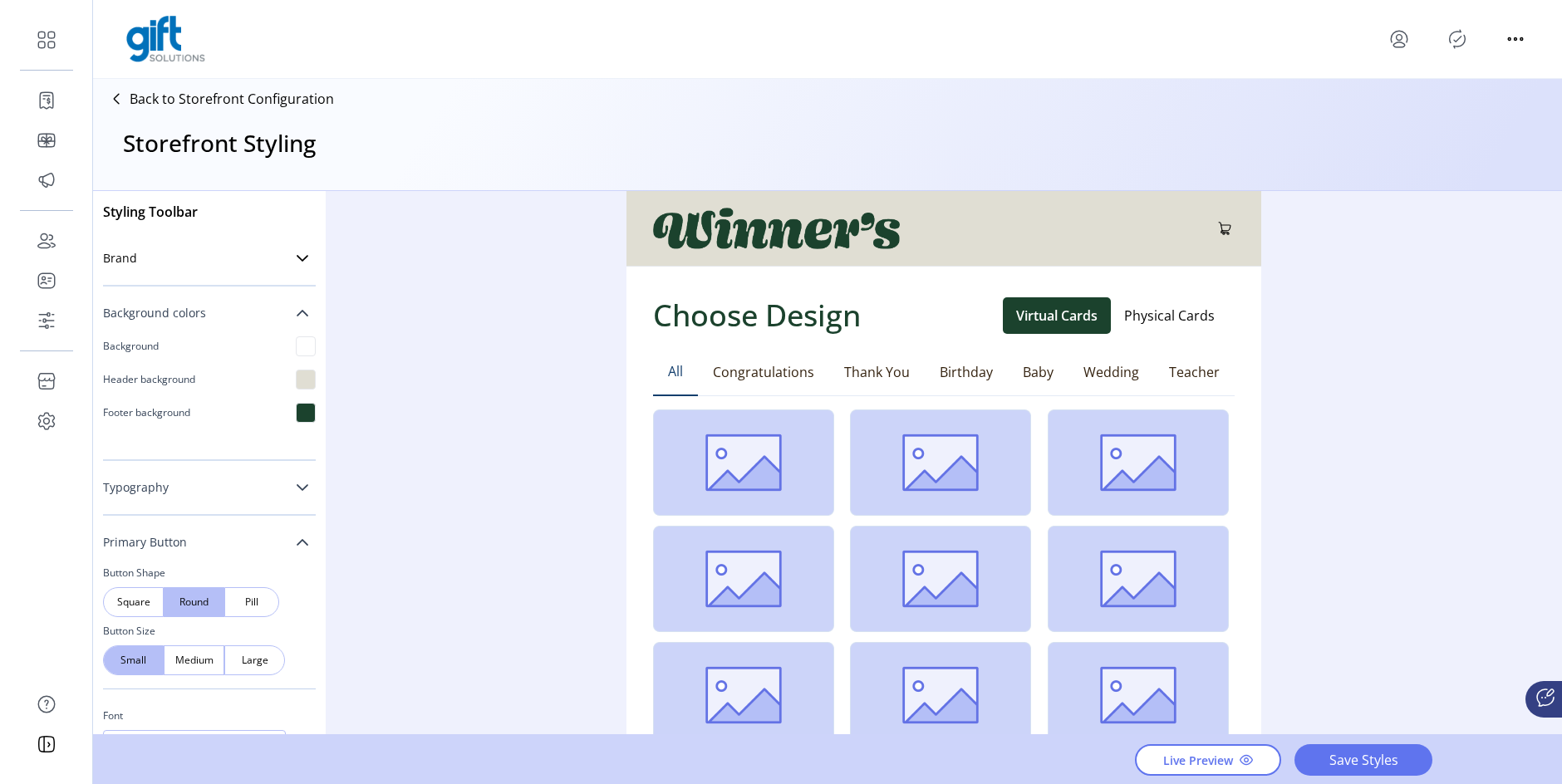 click at bounding box center [302, 313] 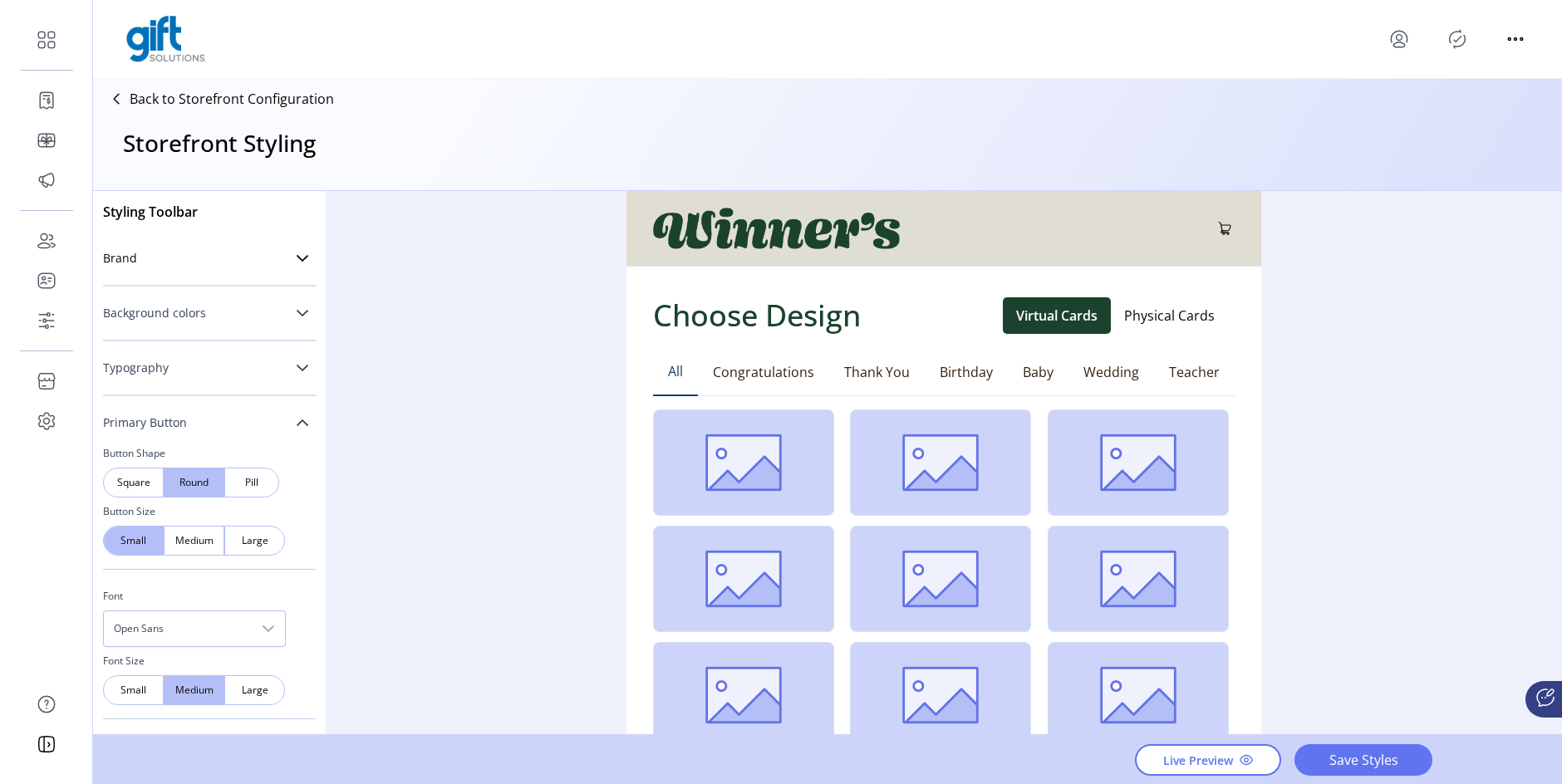 click at bounding box center (302, 423) 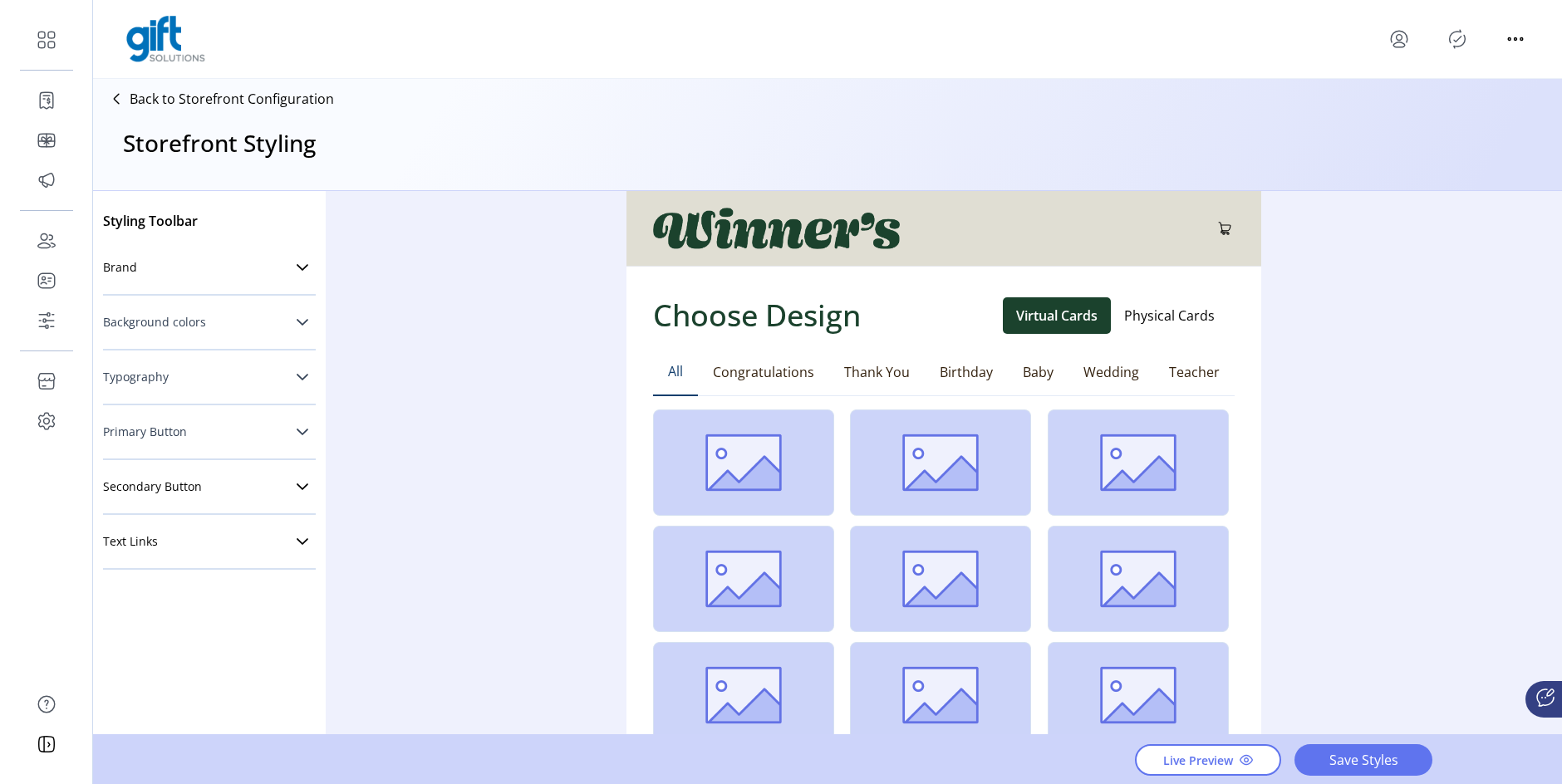 scroll, scrollTop: 0, scrollLeft: 0, axis: both 